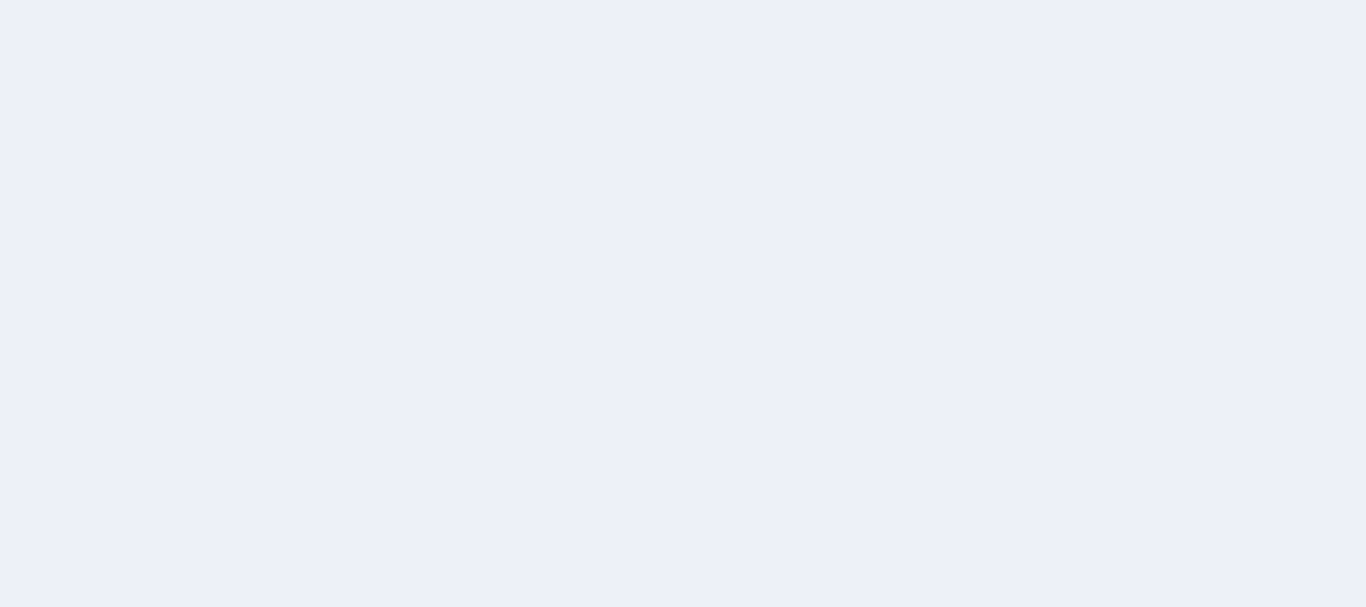scroll, scrollTop: 0, scrollLeft: 0, axis: both 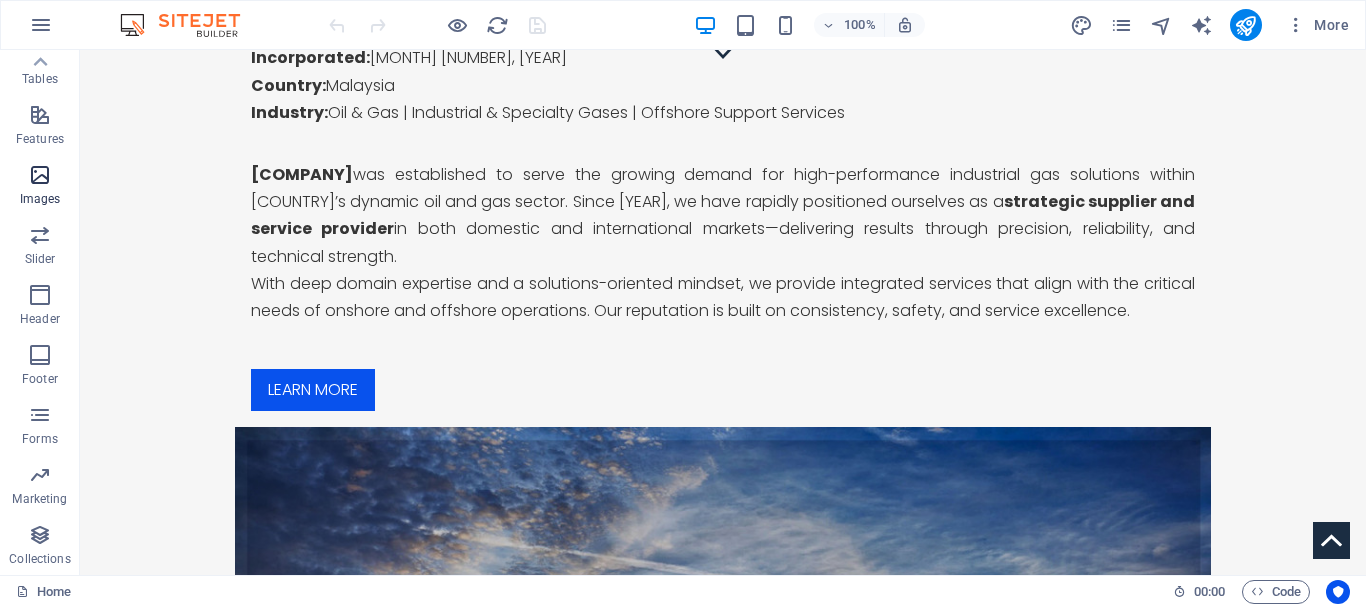 click on "Images" at bounding box center [40, 199] 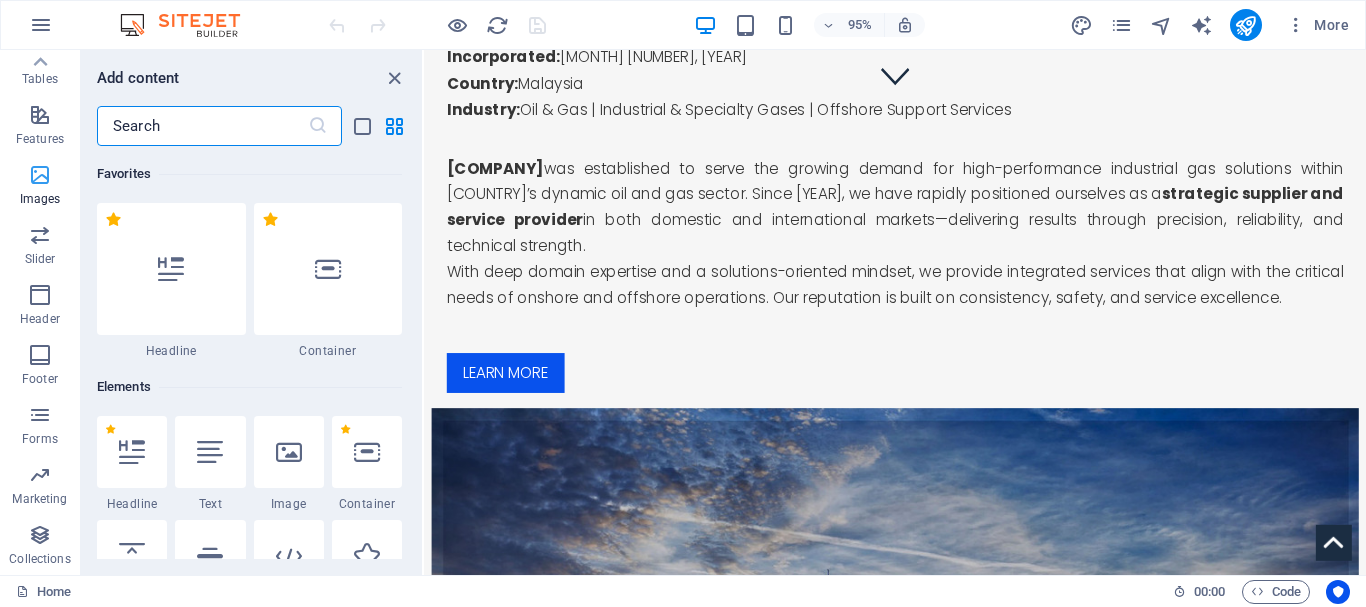 scroll, scrollTop: 478, scrollLeft: 0, axis: vertical 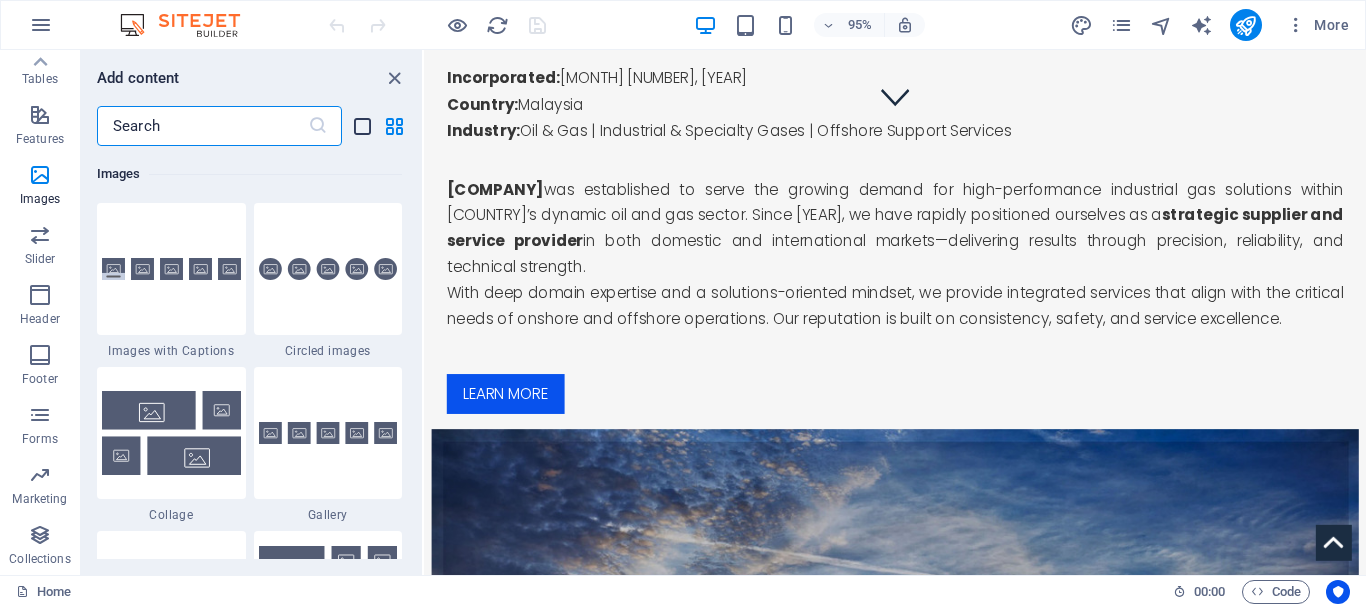click at bounding box center [362, 126] 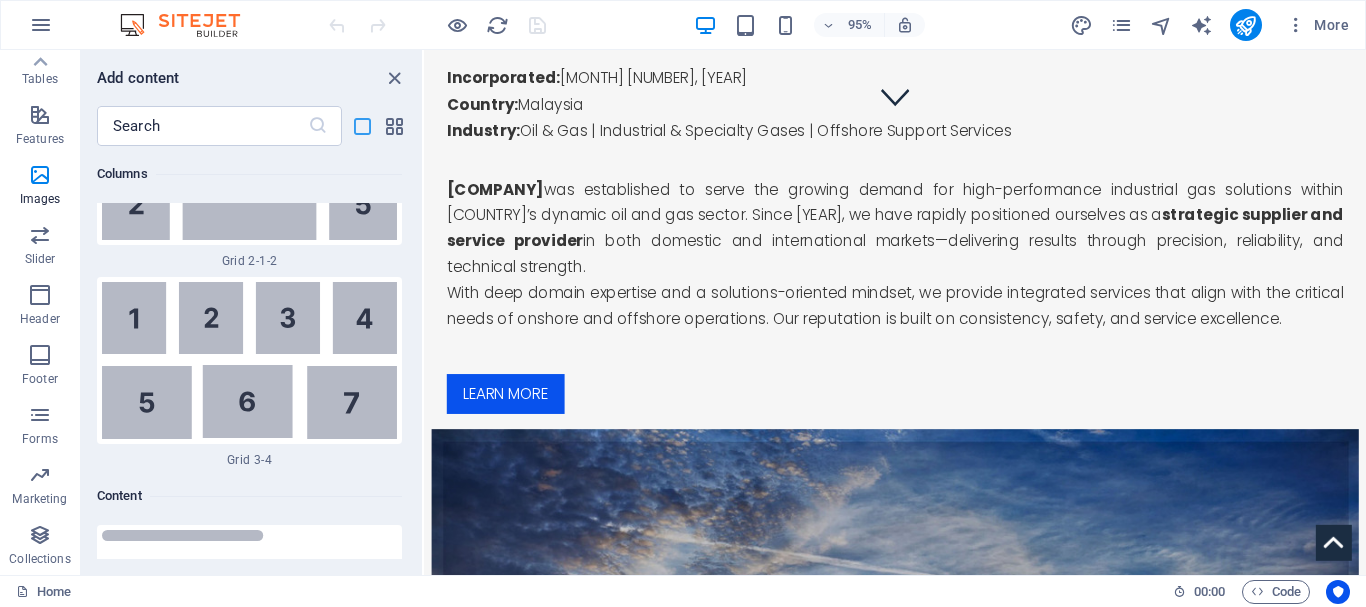 scroll, scrollTop: 23982, scrollLeft: 0, axis: vertical 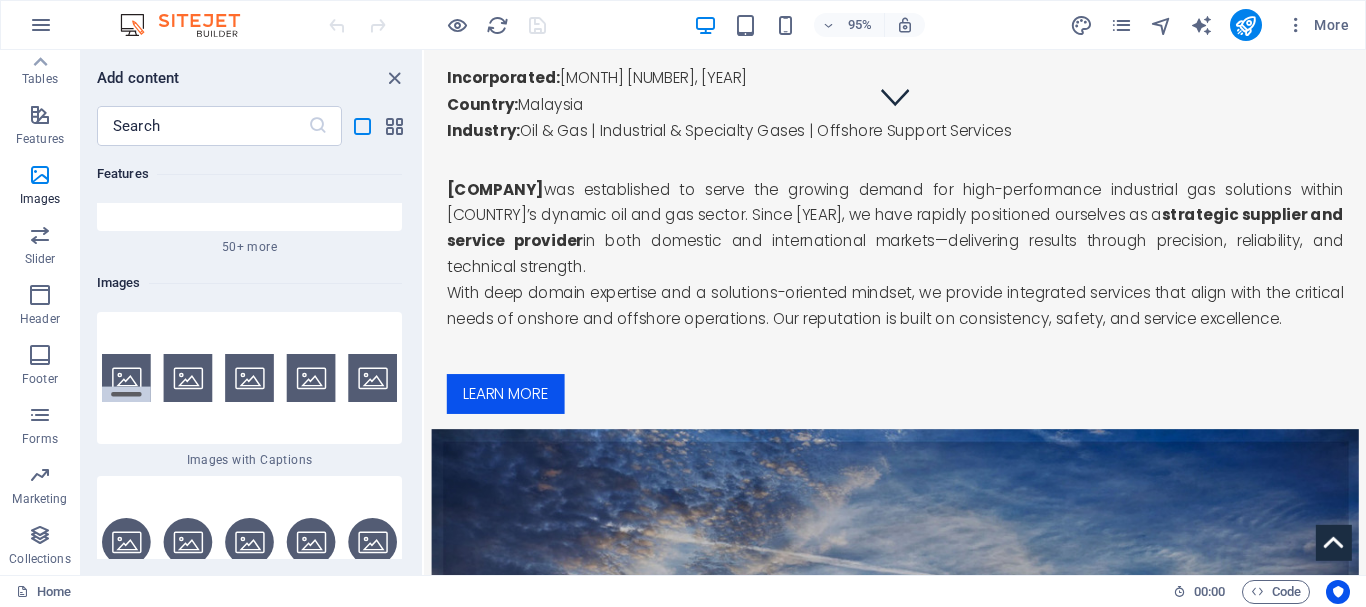click on "​" at bounding box center (251, 126) 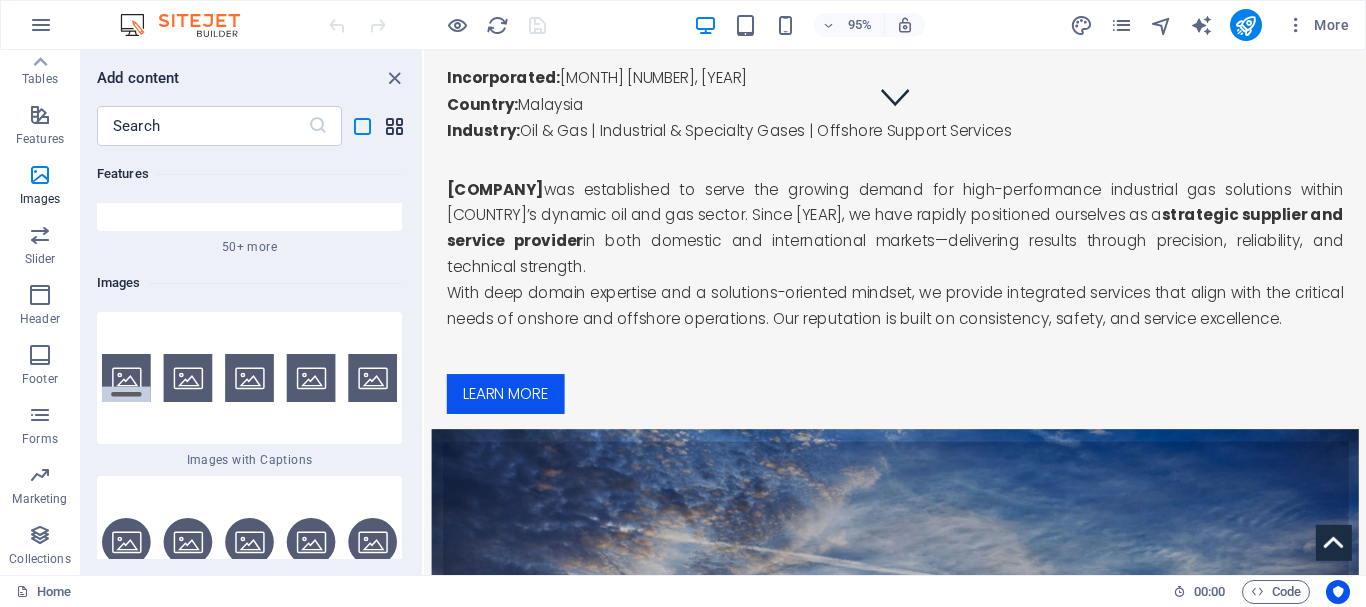 click at bounding box center [394, 126] 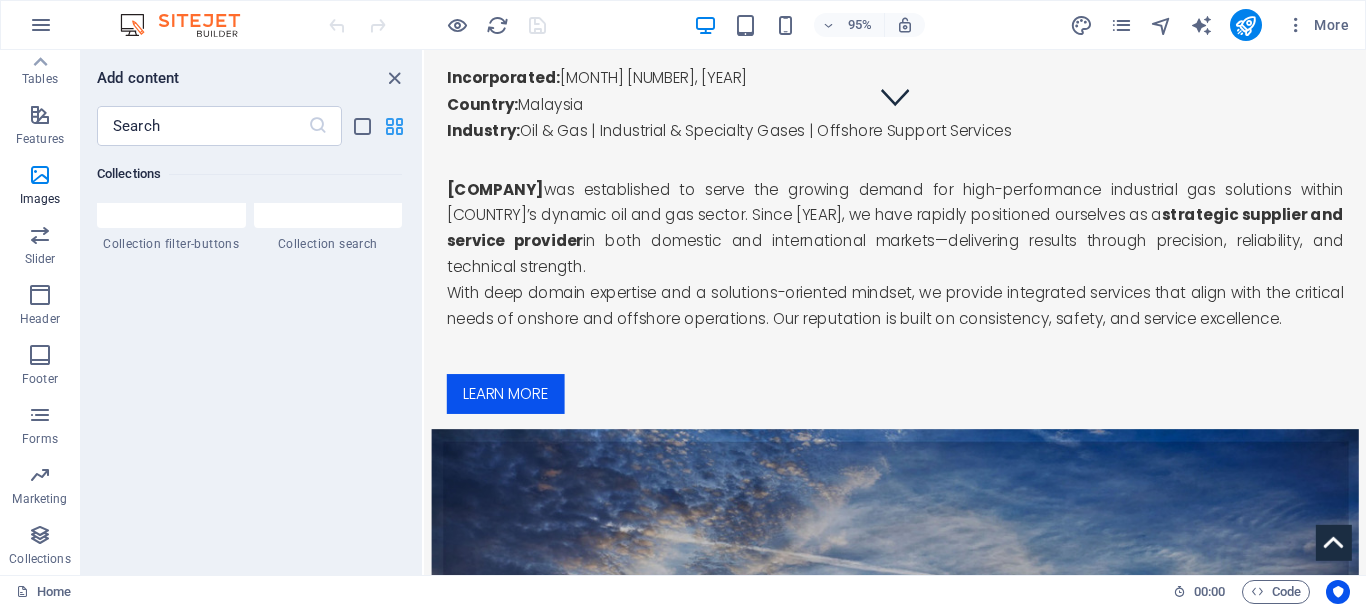 scroll, scrollTop: 10140, scrollLeft: 0, axis: vertical 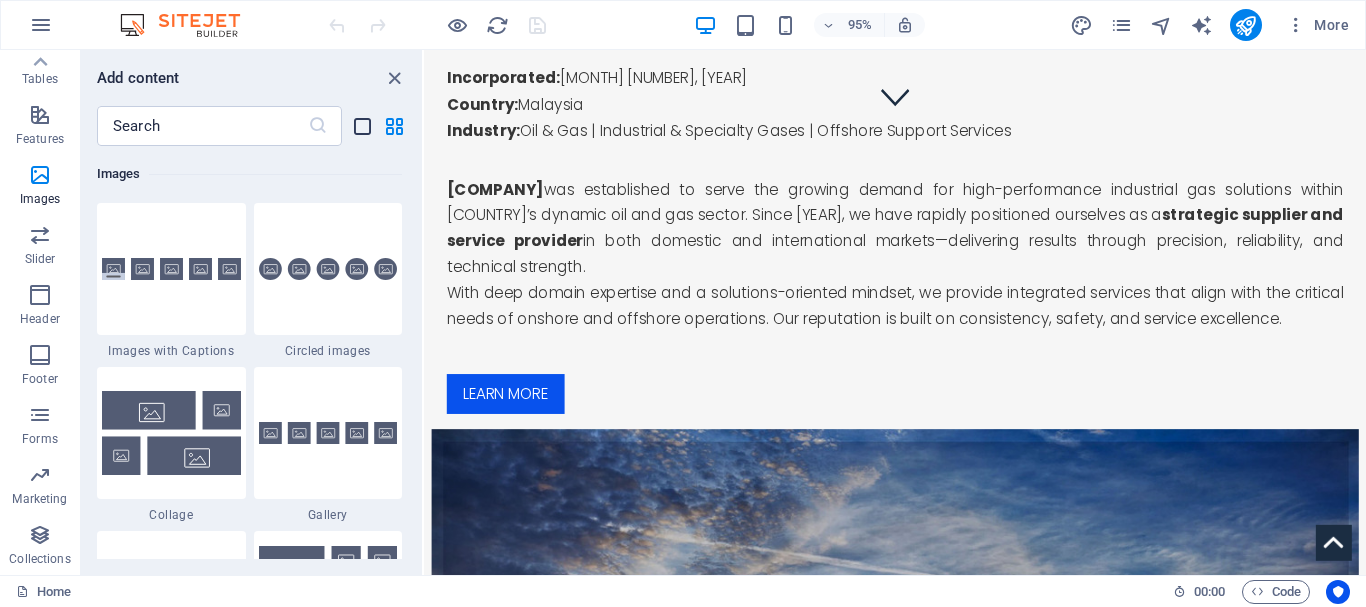 click at bounding box center [362, 126] 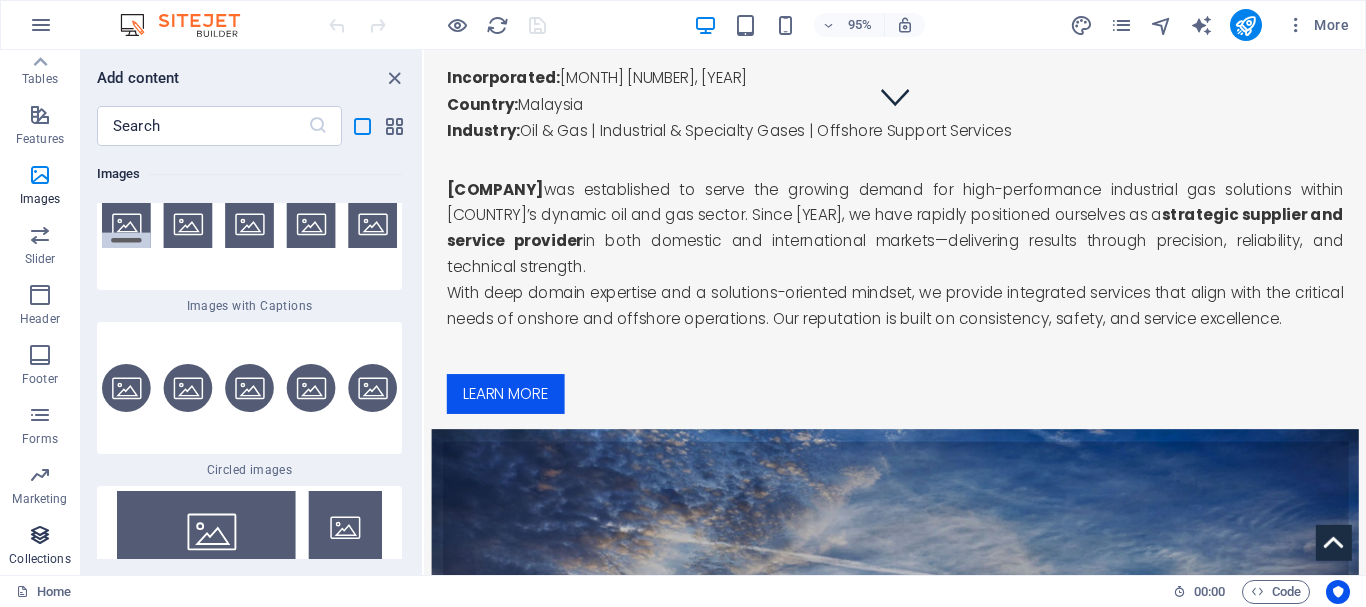 scroll, scrollTop: 24182, scrollLeft: 0, axis: vertical 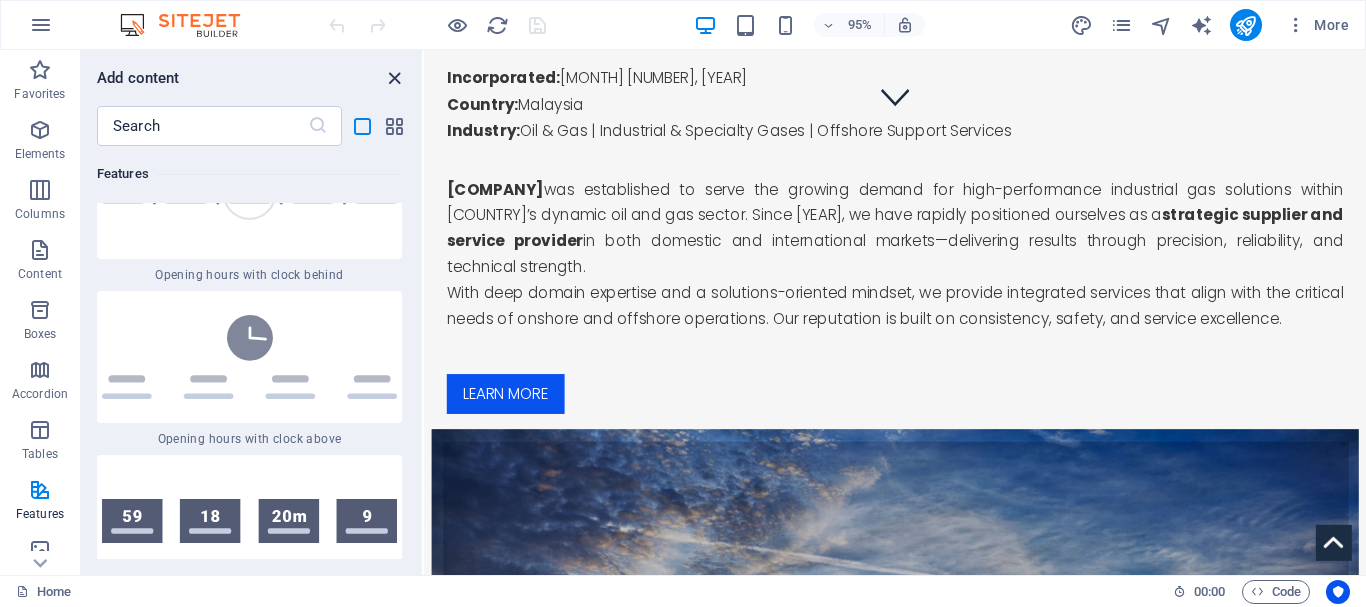 drag, startPoint x: 395, startPoint y: 80, endPoint x: 317, endPoint y: 31, distance: 92.11406 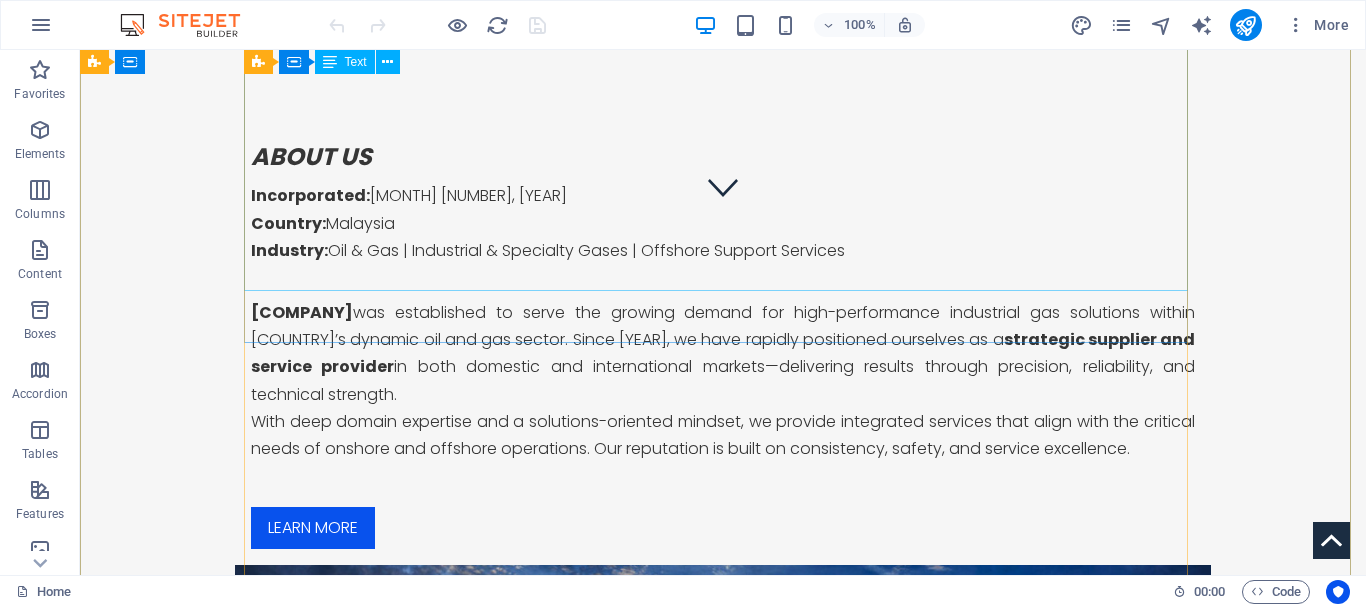 scroll, scrollTop: 178, scrollLeft: 0, axis: vertical 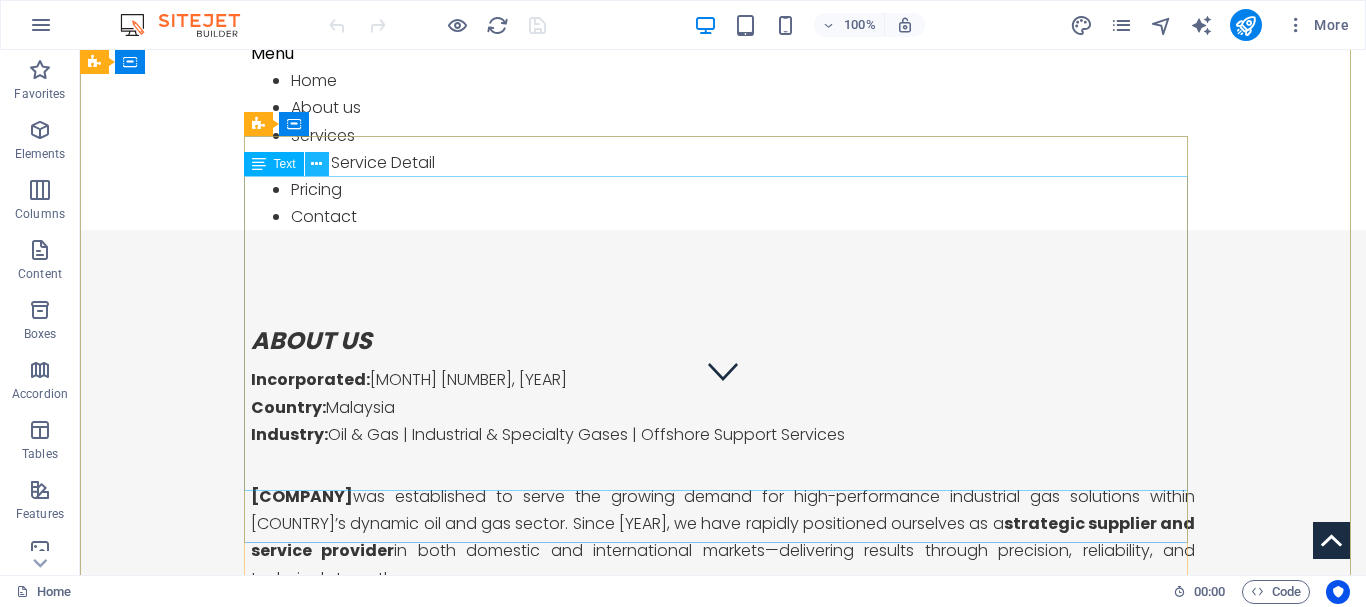 click at bounding box center (316, 164) 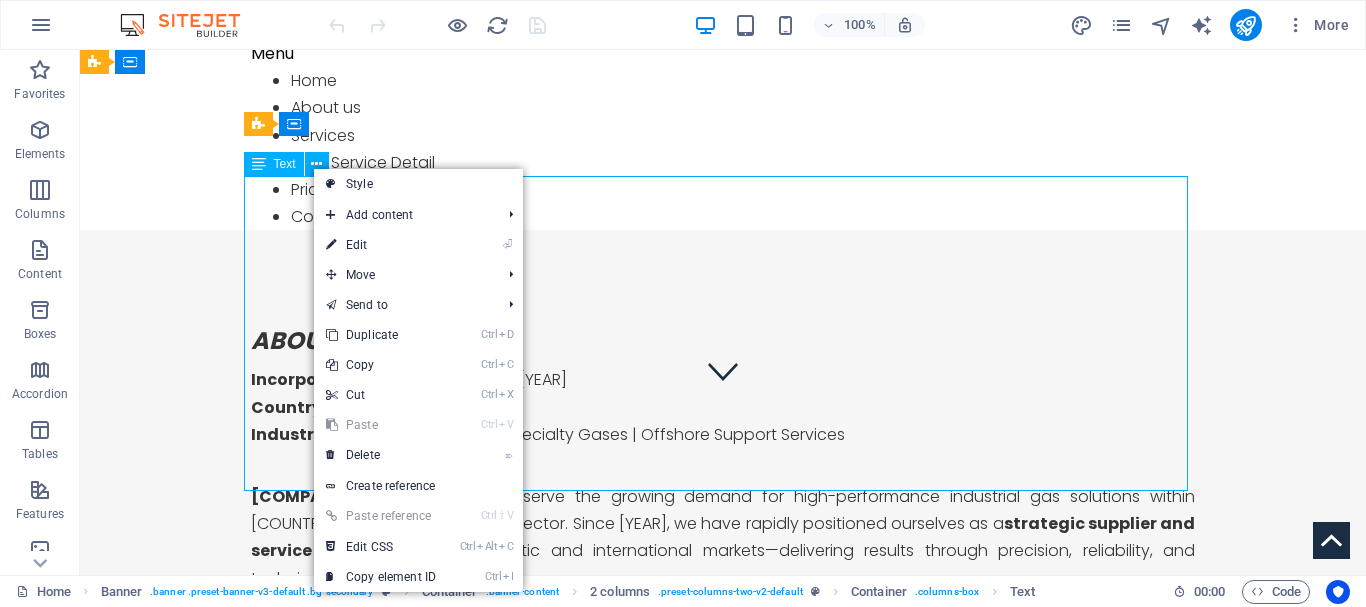 click at bounding box center (259, 164) 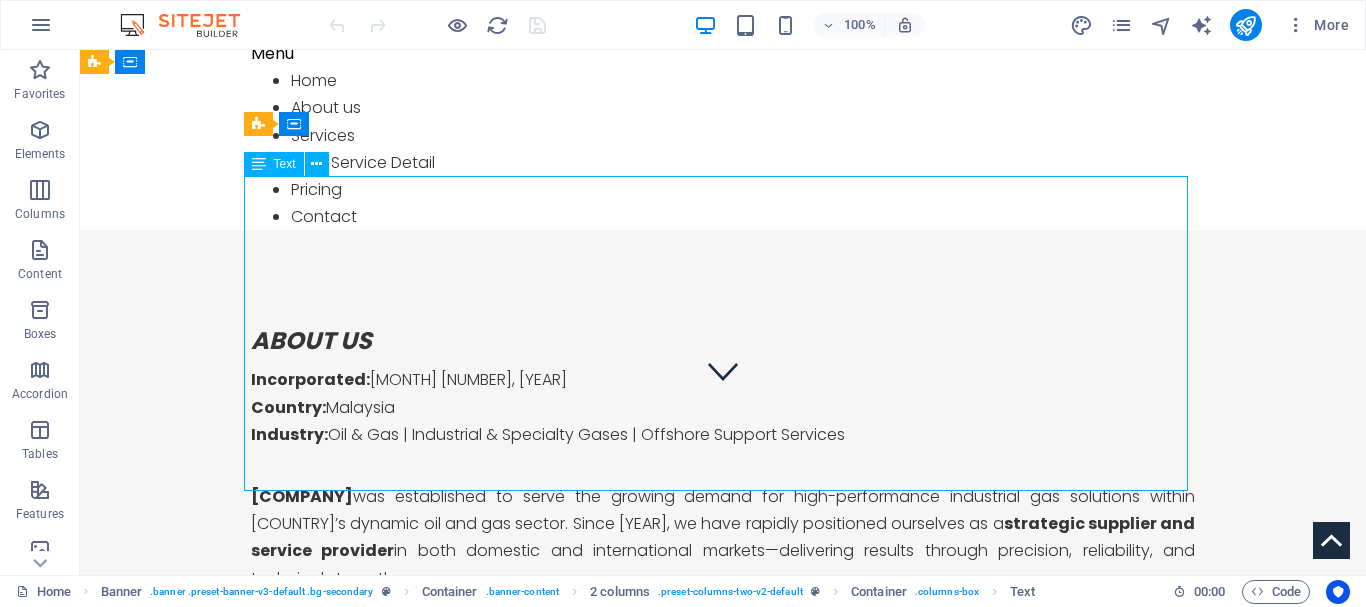 click at bounding box center [259, 164] 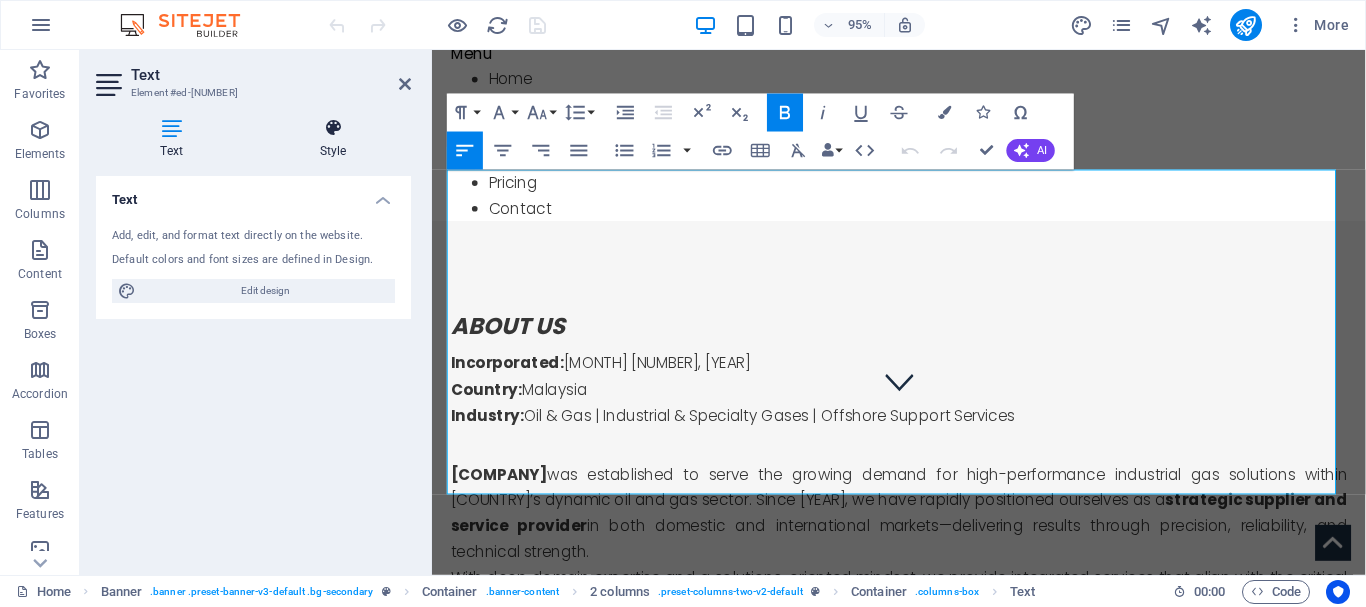 click on "Style" at bounding box center (333, 139) 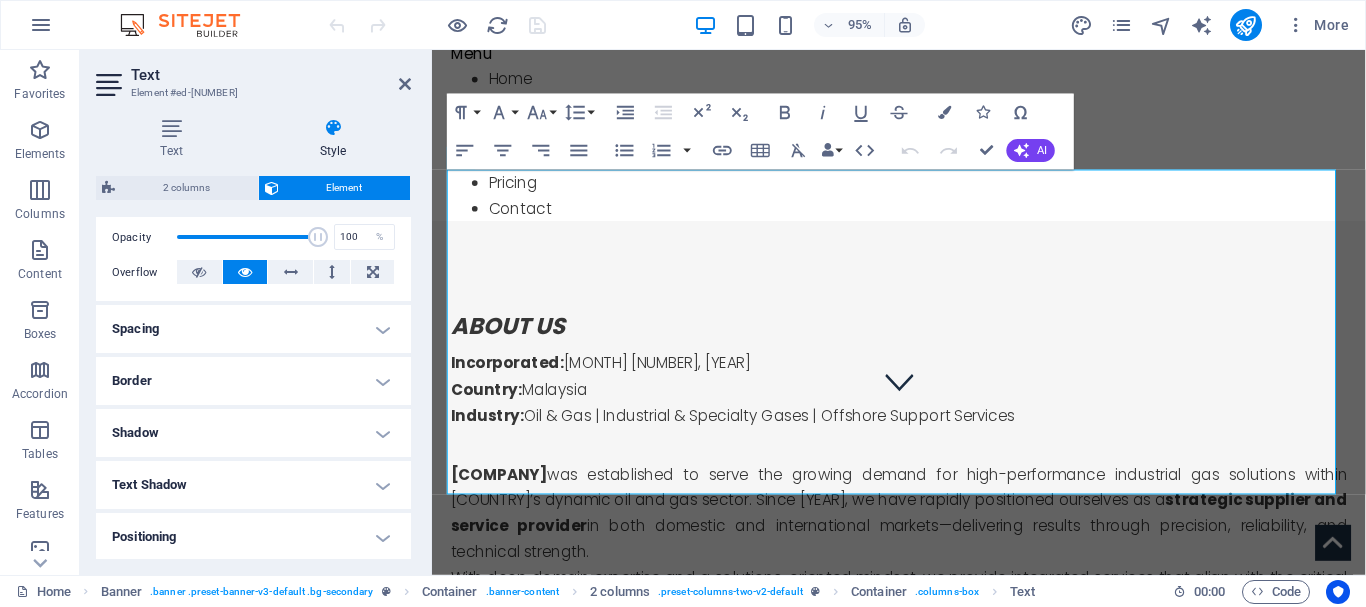 scroll, scrollTop: 300, scrollLeft: 0, axis: vertical 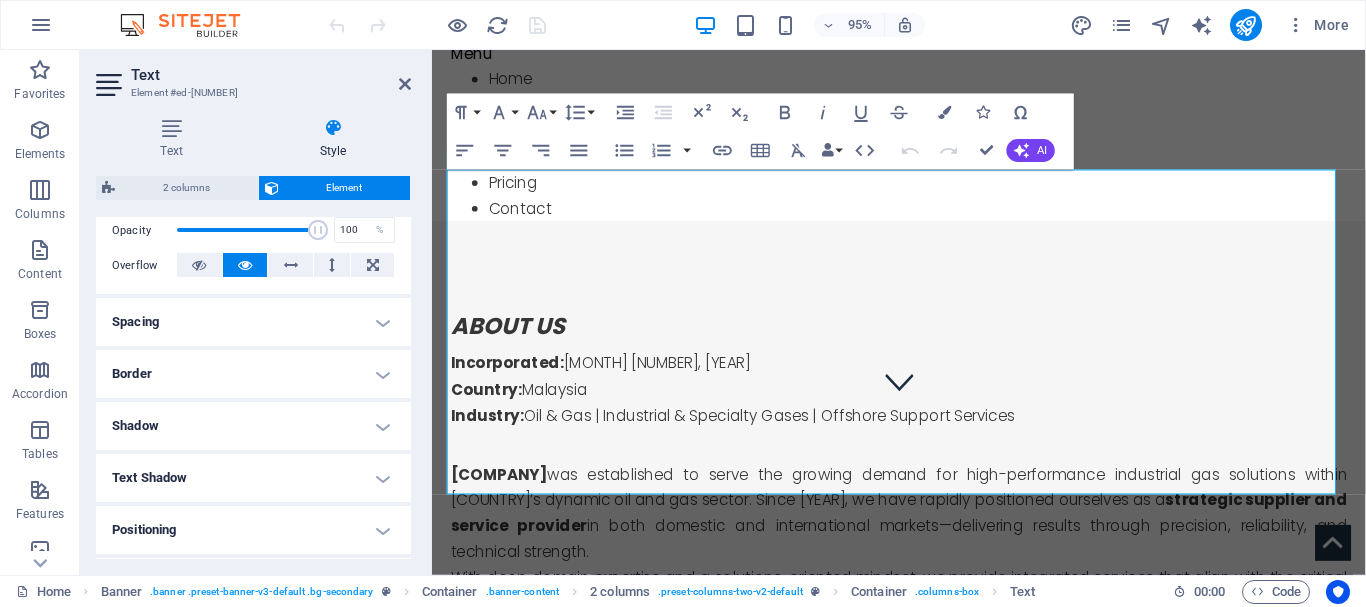 click on "Border" at bounding box center (253, 374) 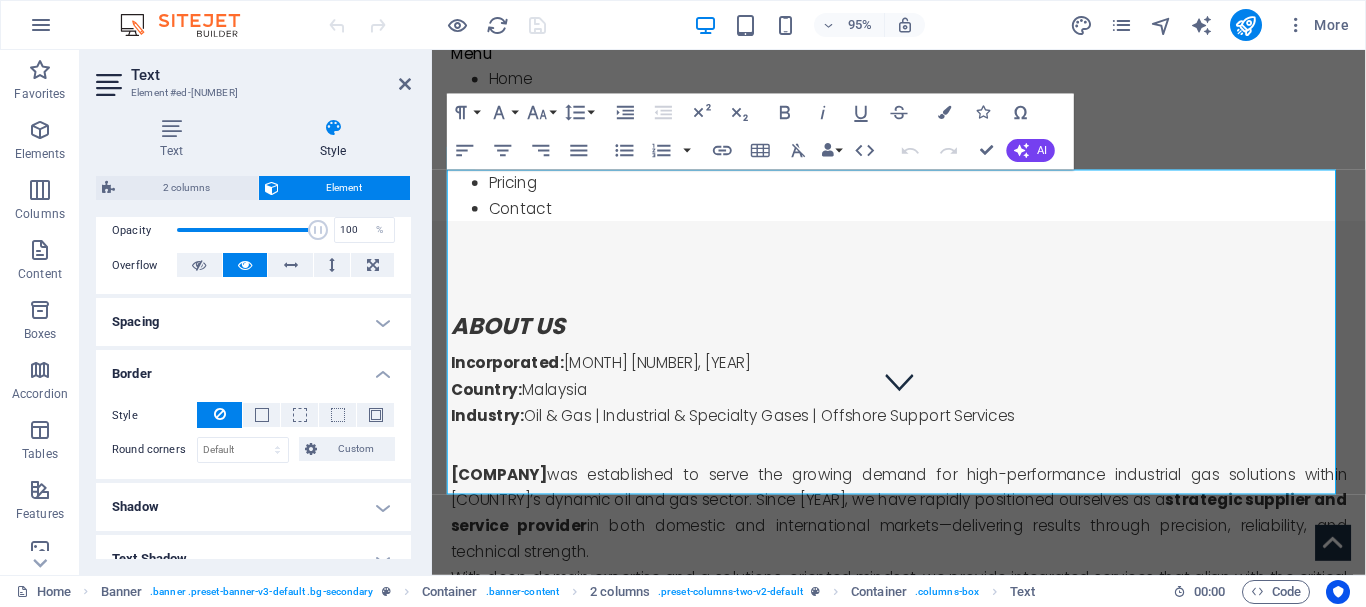 click on "Shadow" at bounding box center [253, 507] 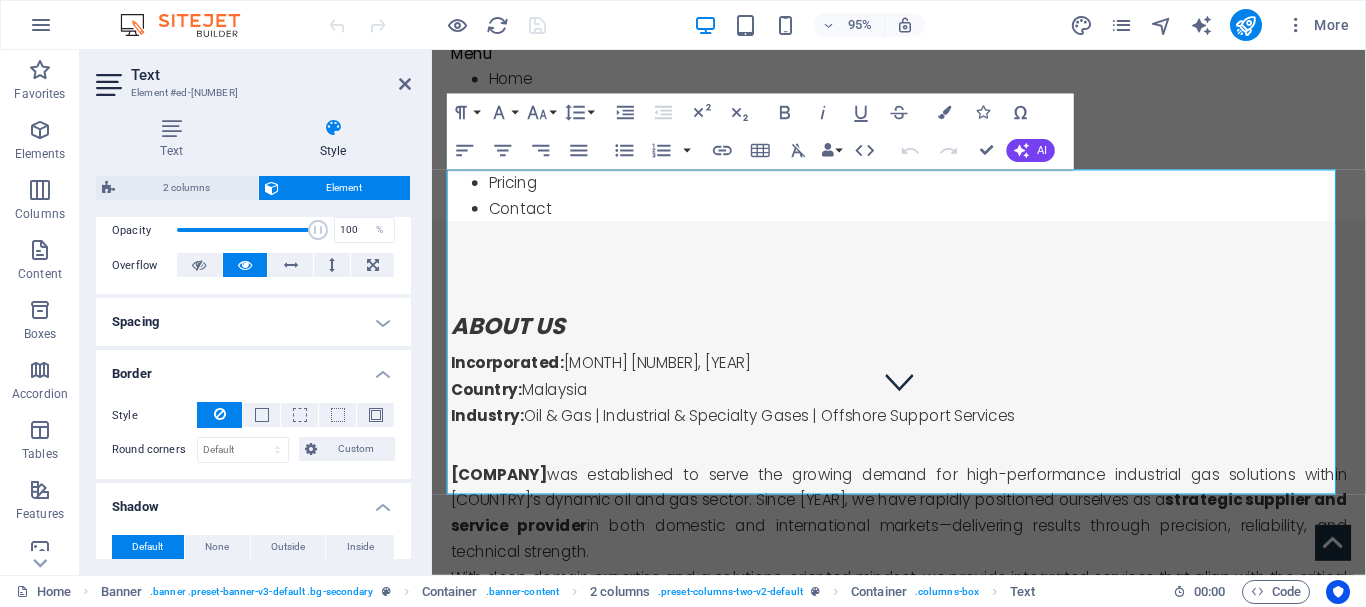 click on "Shadow" at bounding box center (253, 501) 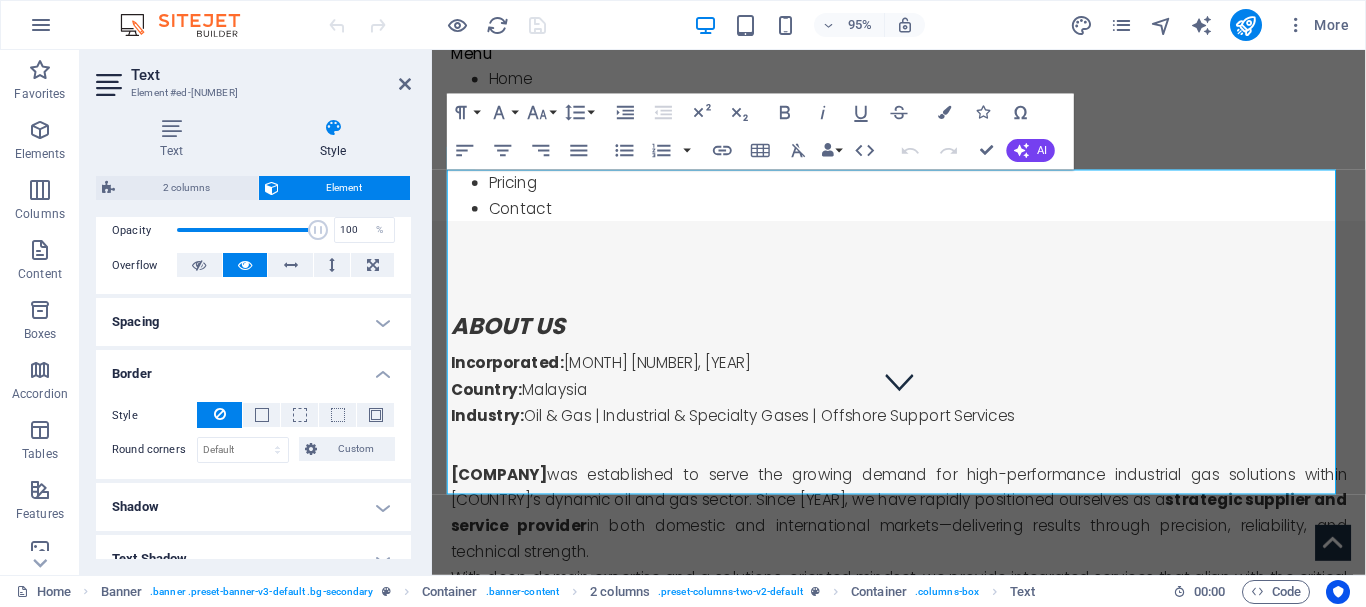 click on "Text" at bounding box center [271, 75] 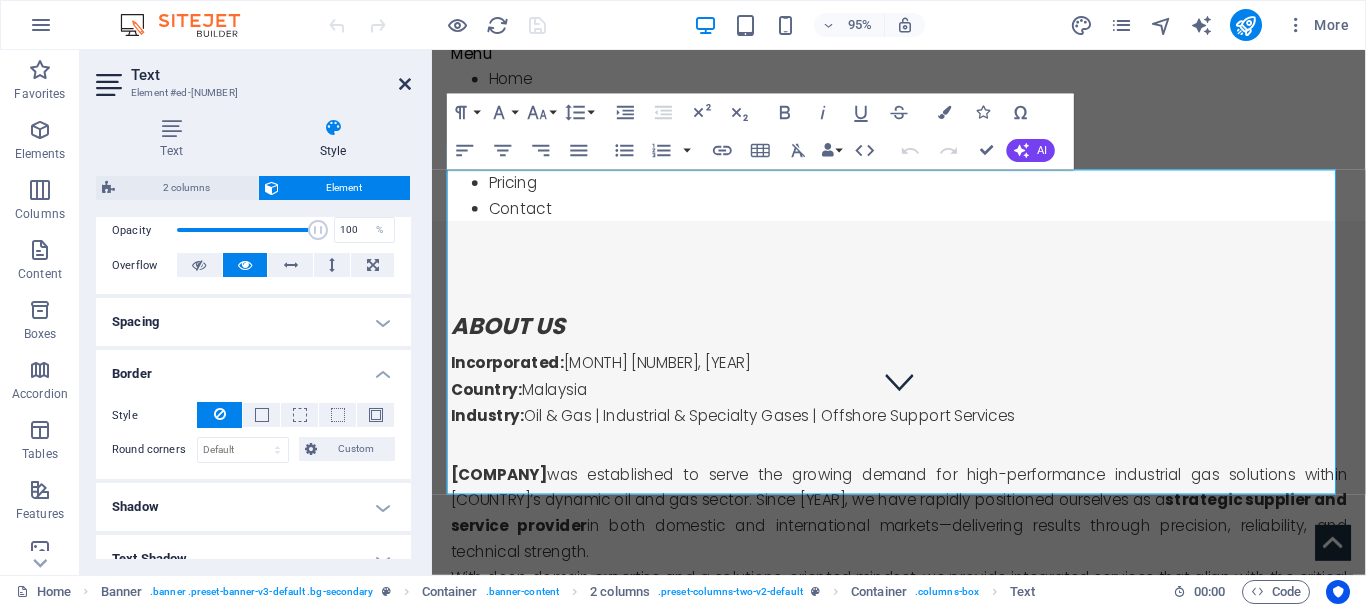 click at bounding box center (405, 84) 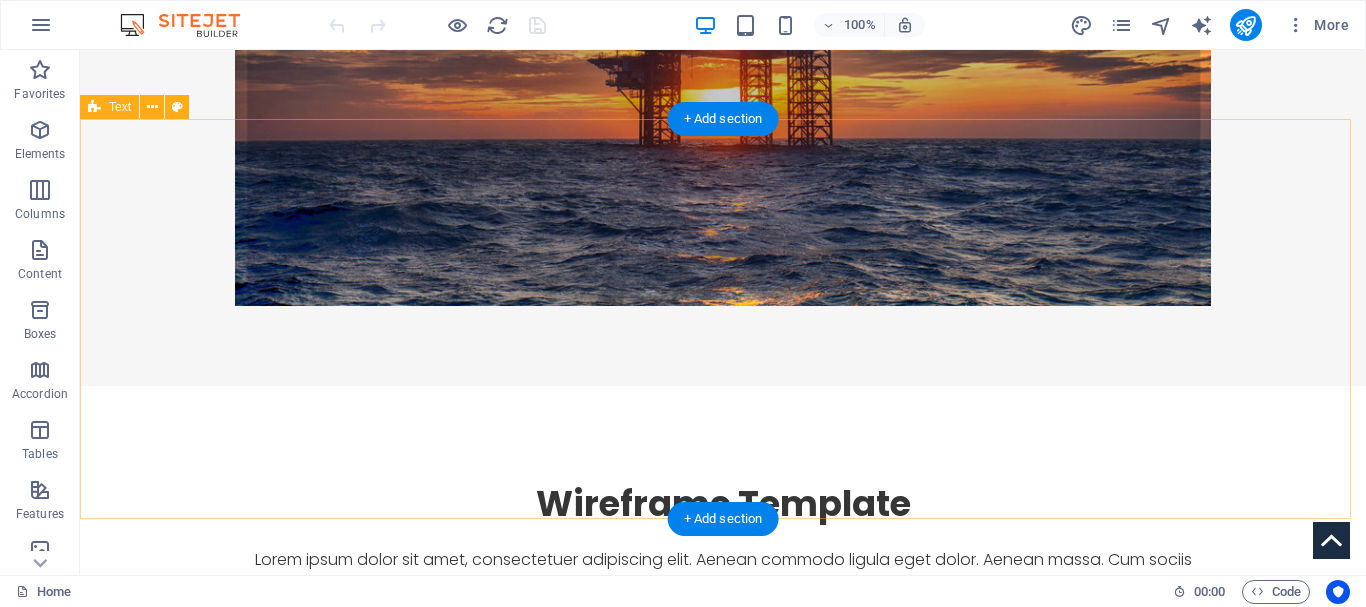 scroll, scrollTop: 1378, scrollLeft: 0, axis: vertical 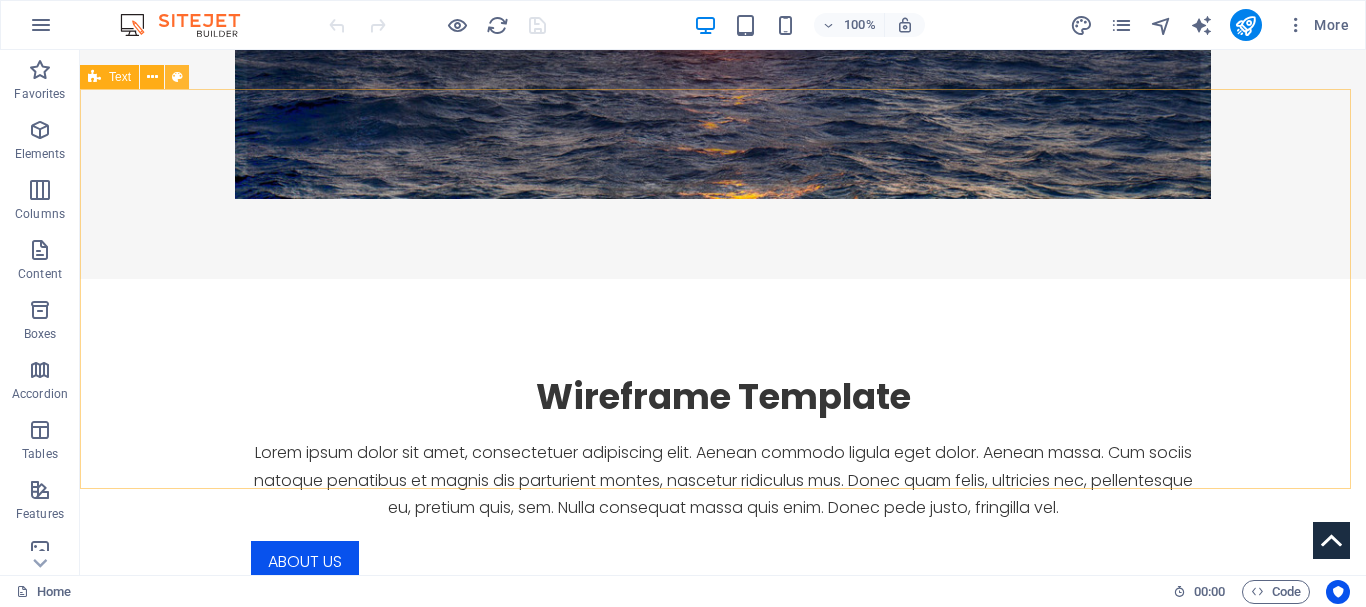 click at bounding box center (177, 77) 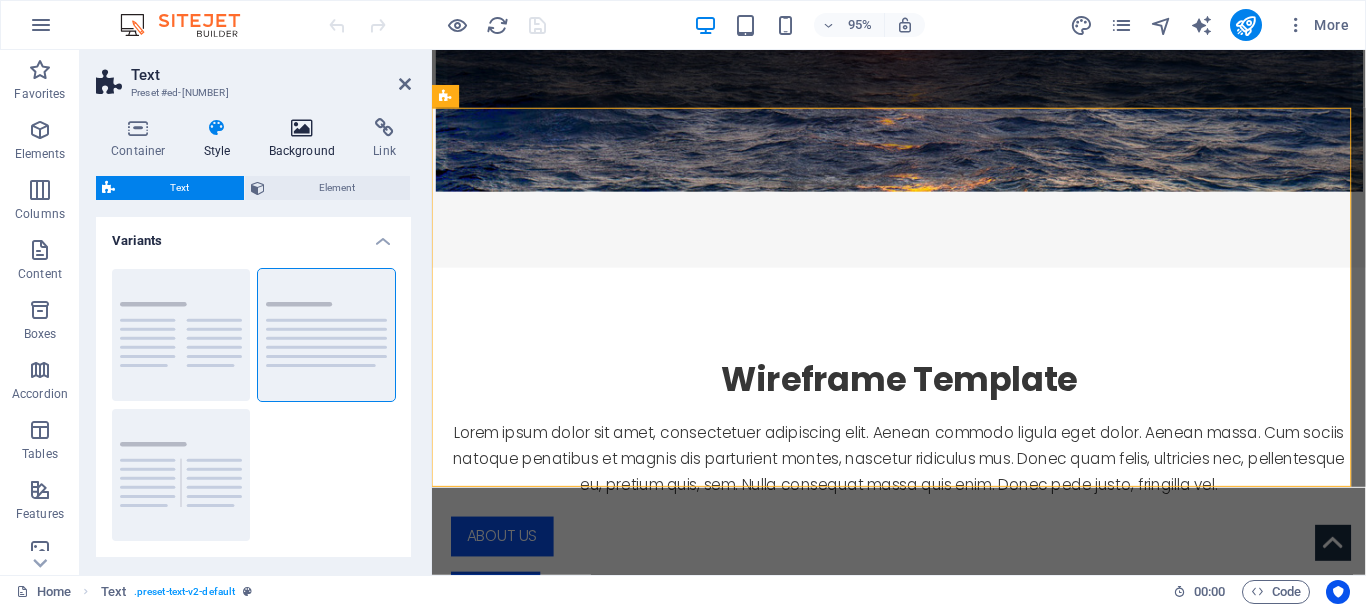click at bounding box center [302, 128] 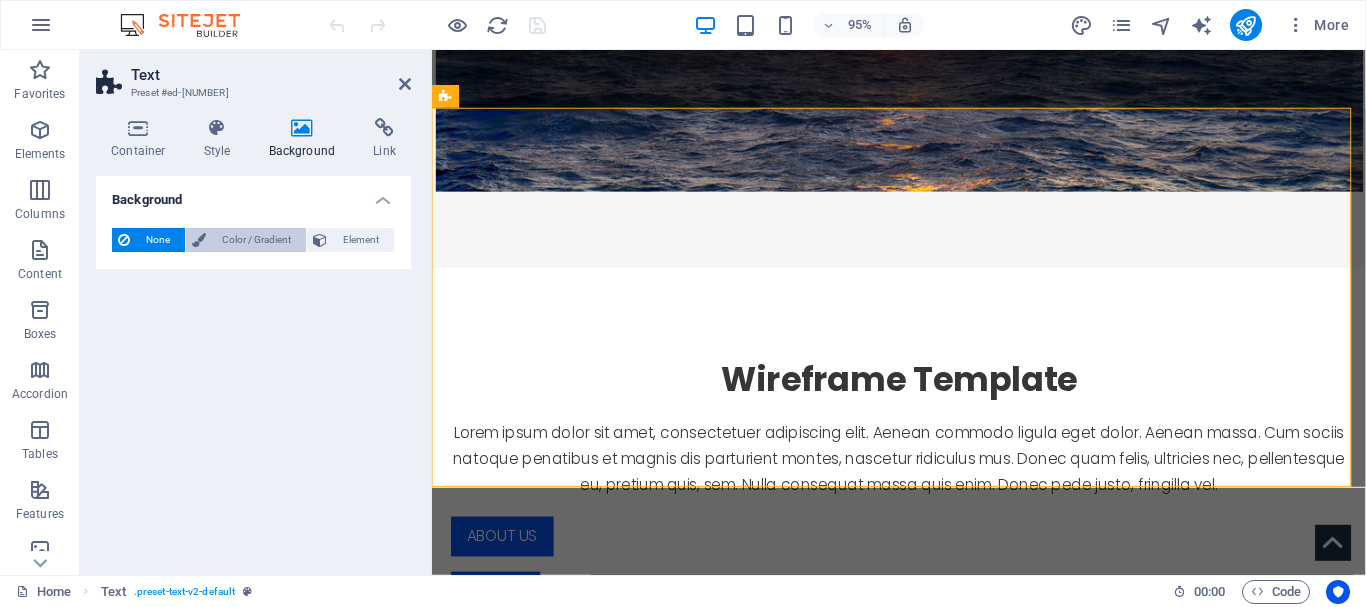 click on "Color / Gradient" at bounding box center [256, 240] 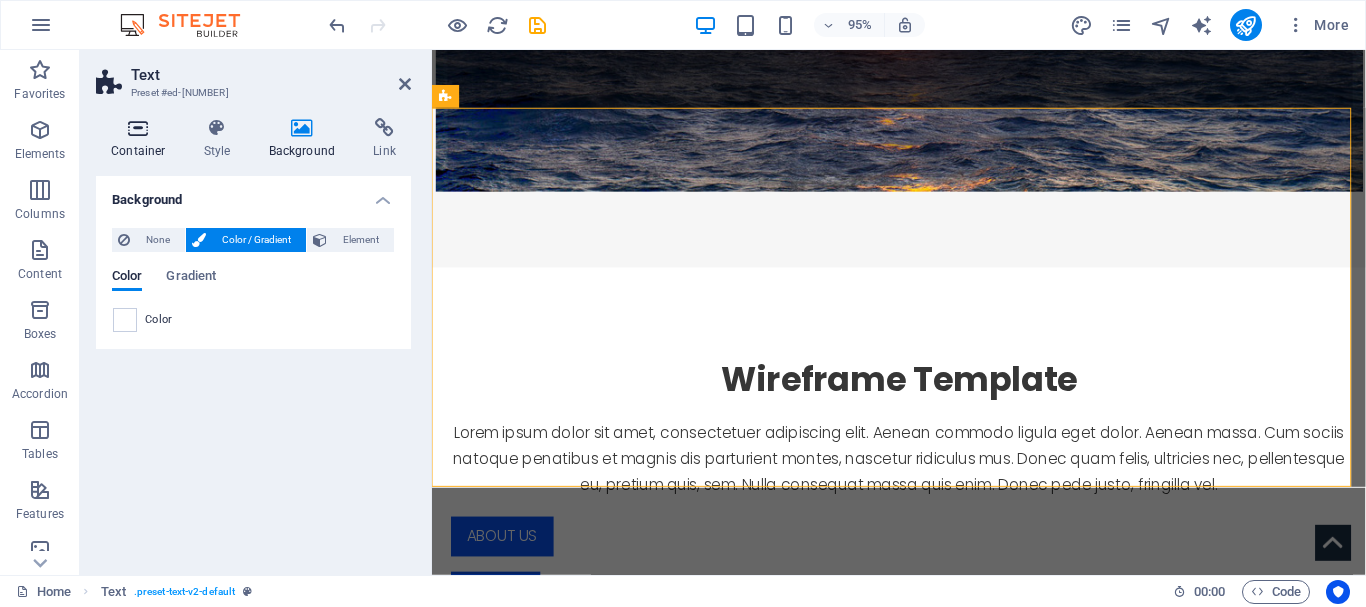 click on "Container" at bounding box center (142, 139) 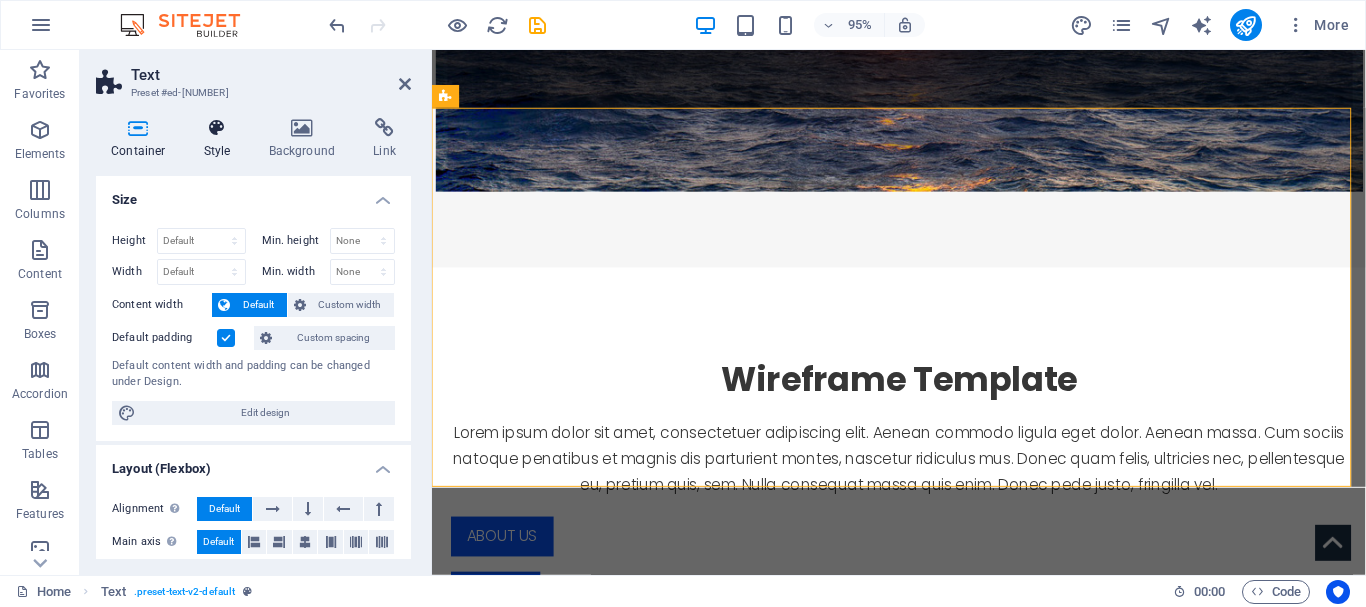 click at bounding box center (217, 128) 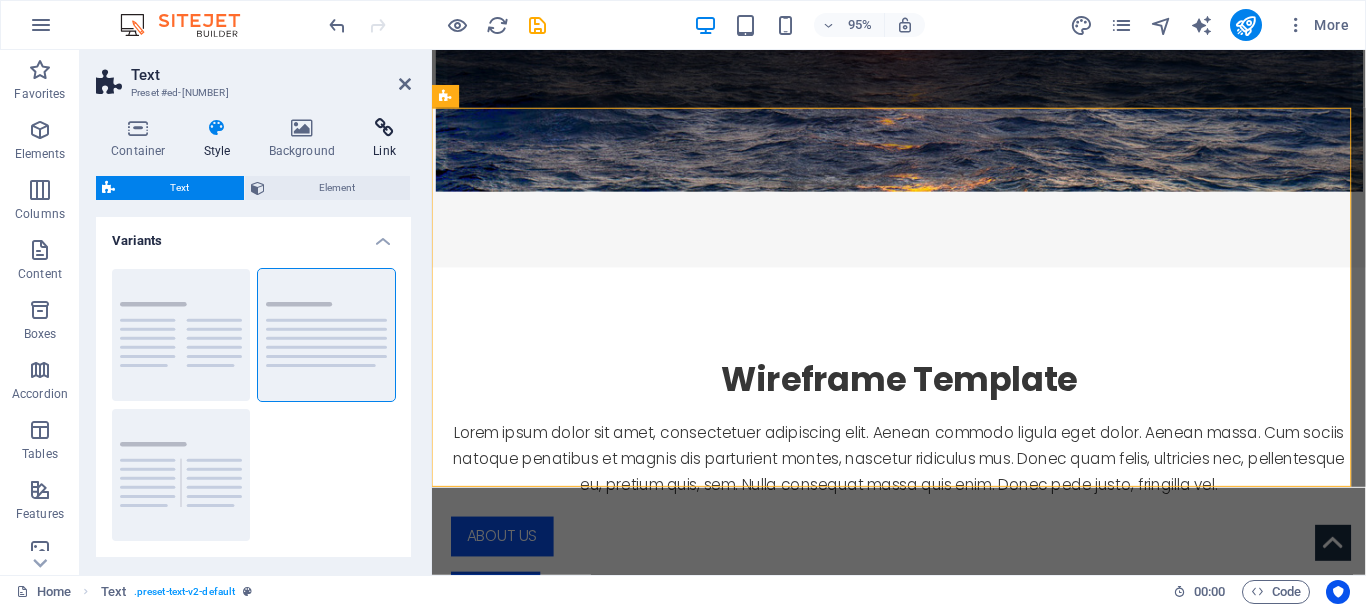 click at bounding box center (384, 128) 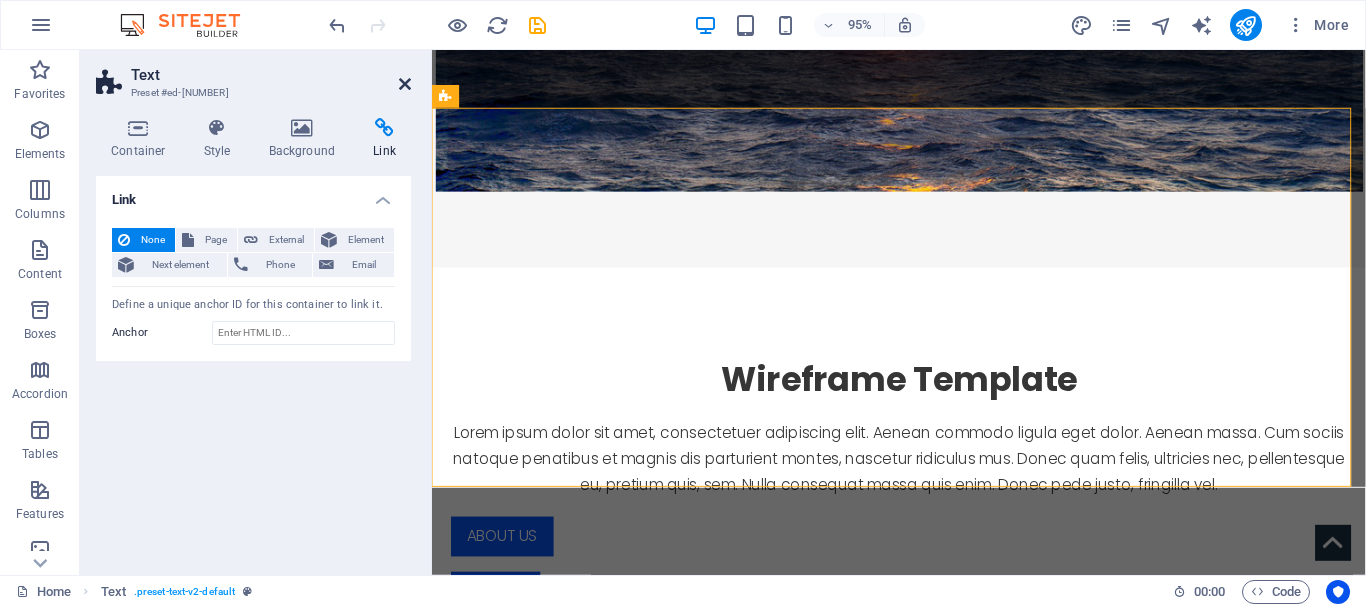 click at bounding box center (405, 84) 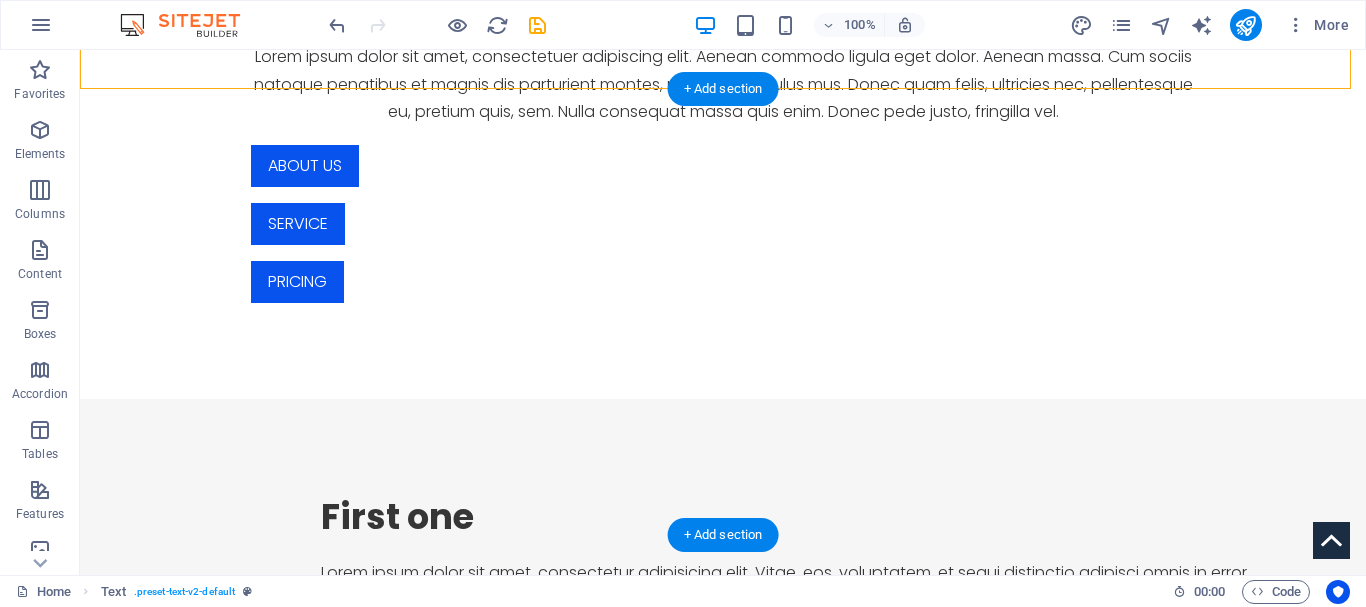 scroll, scrollTop: 1778, scrollLeft: 0, axis: vertical 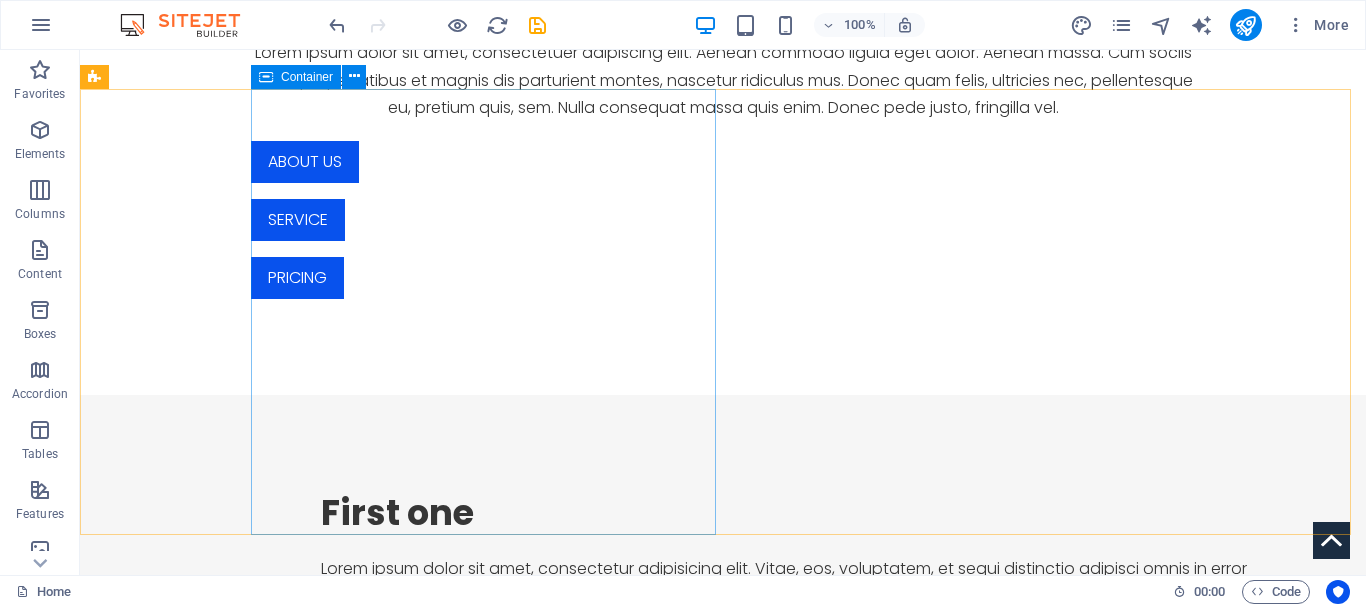 click at bounding box center [266, 77] 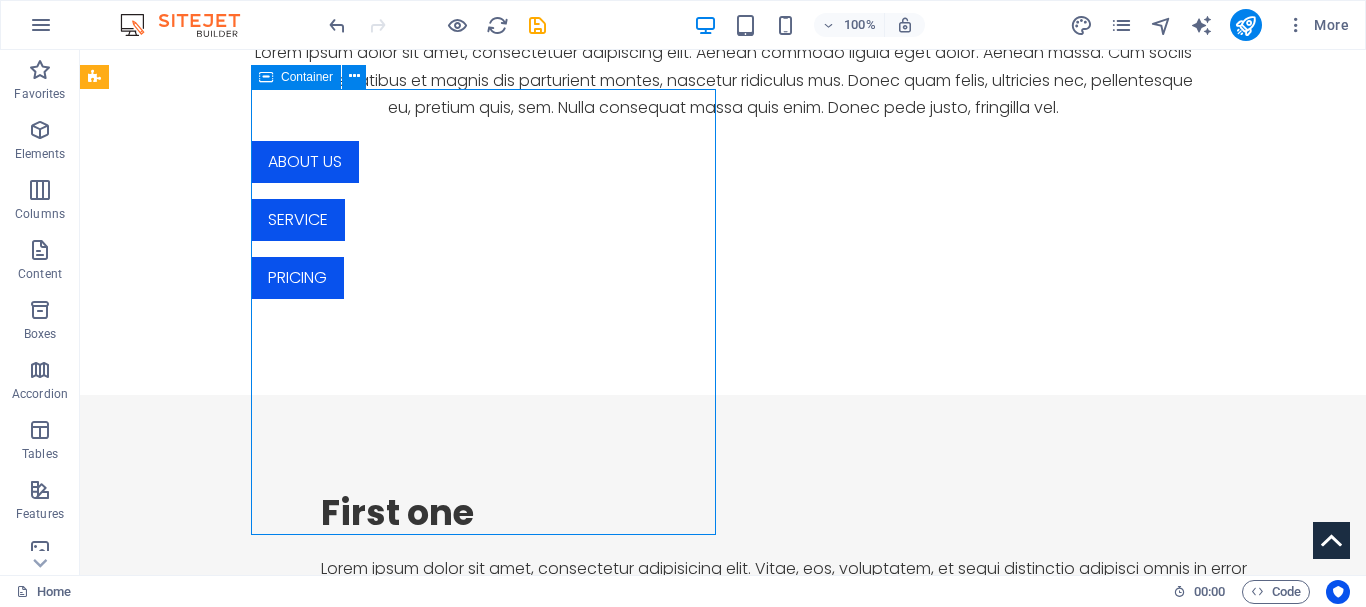 click at bounding box center (266, 77) 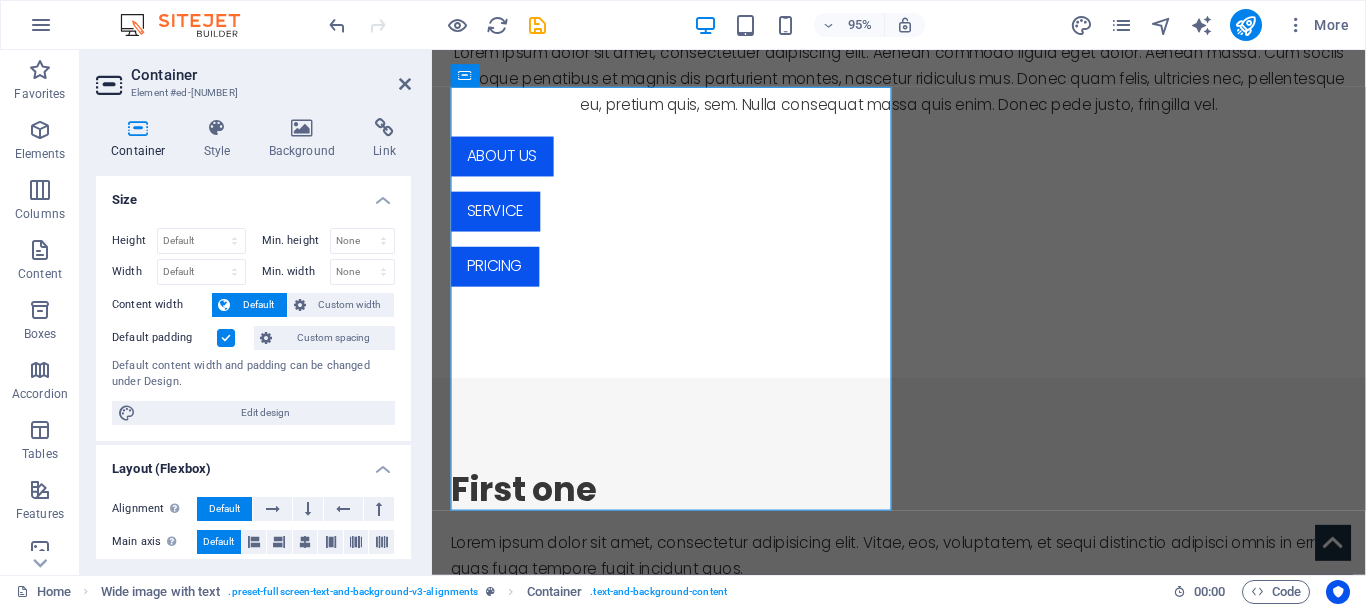scroll, scrollTop: 1800, scrollLeft: 0, axis: vertical 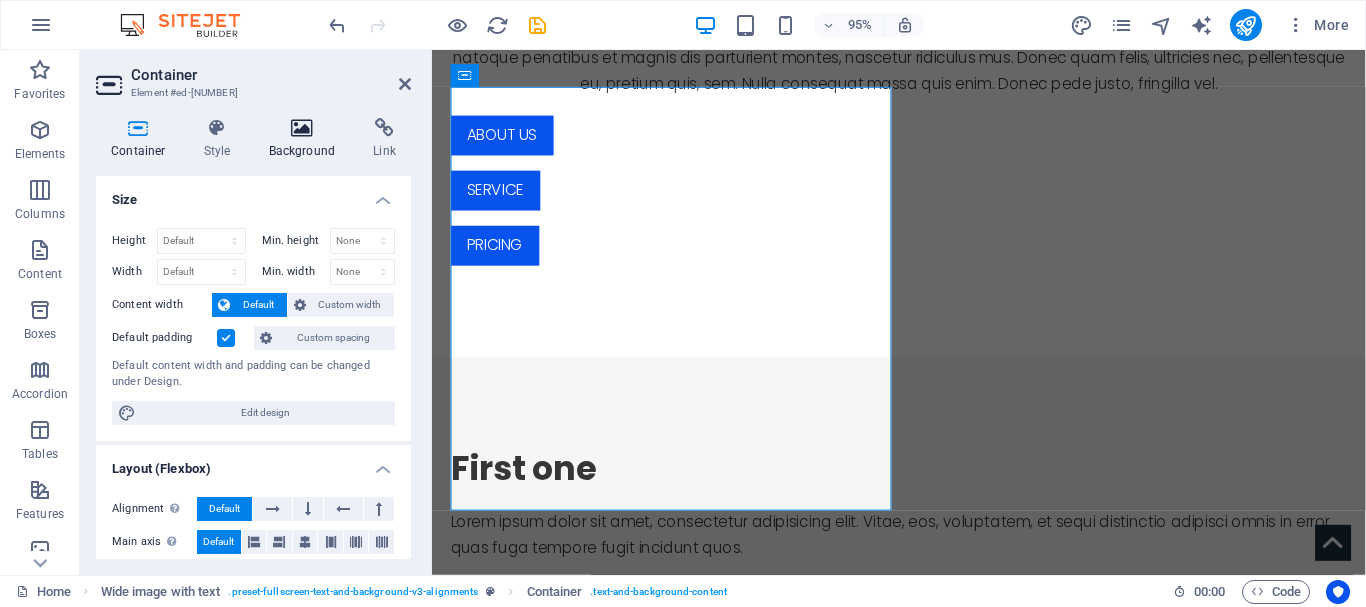 click at bounding box center (302, 128) 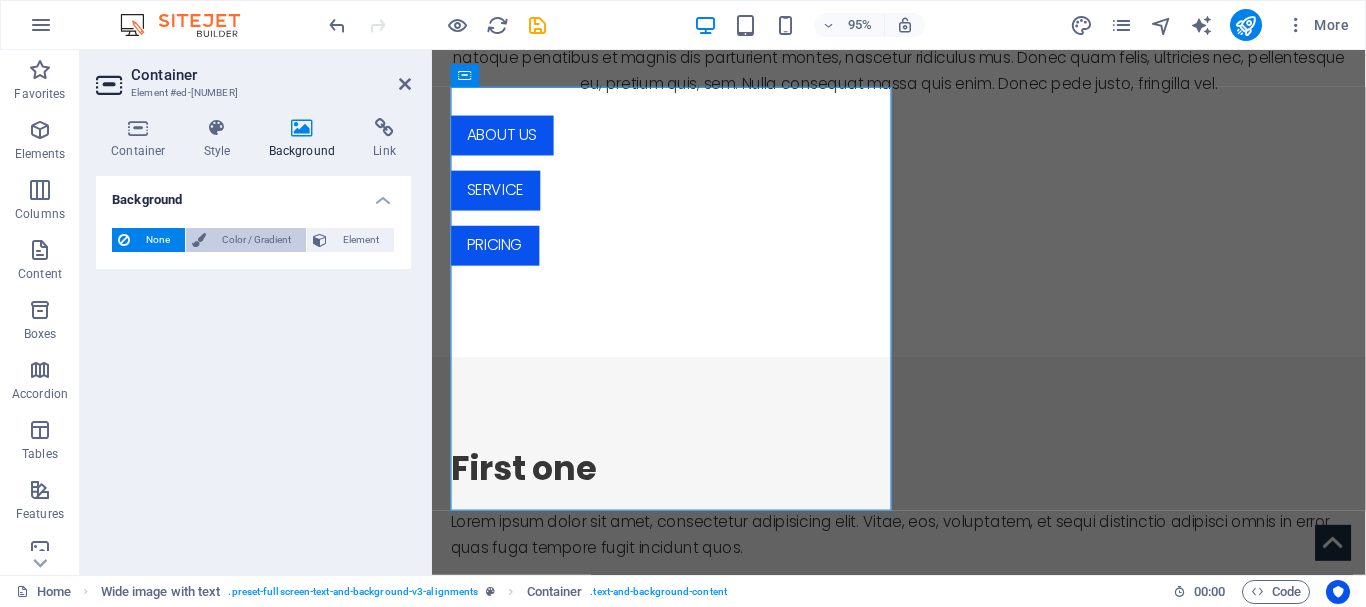 click on "Color / Gradient" at bounding box center (256, 240) 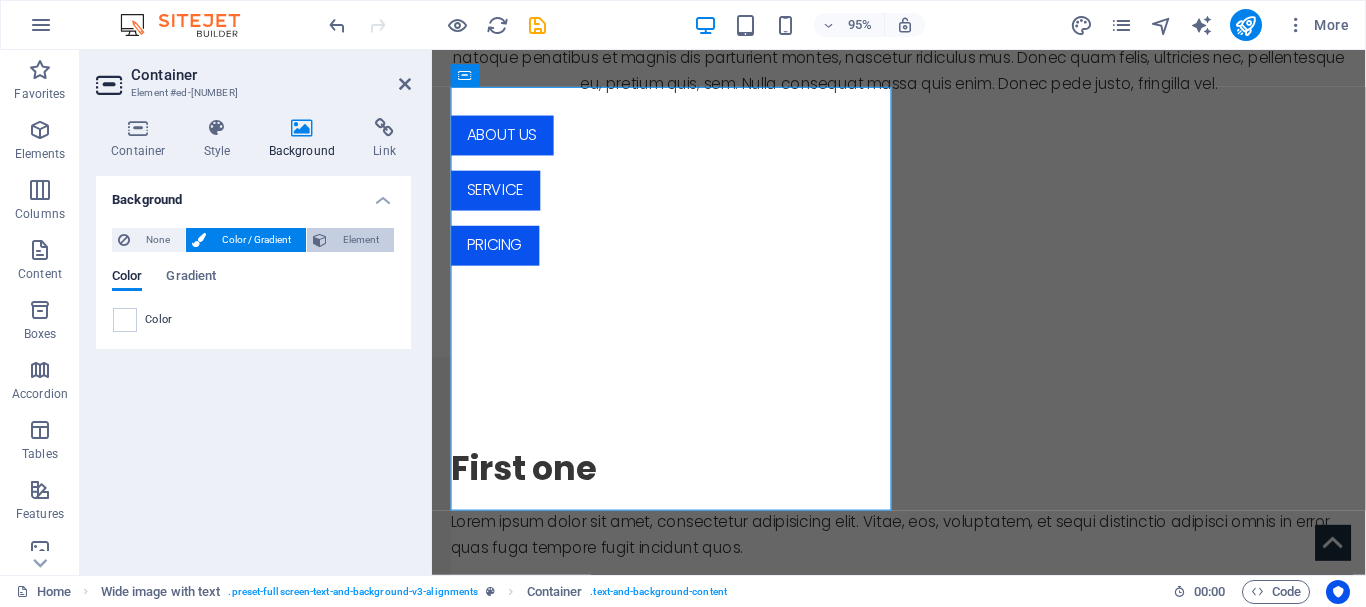 click on "Element" at bounding box center (360, 240) 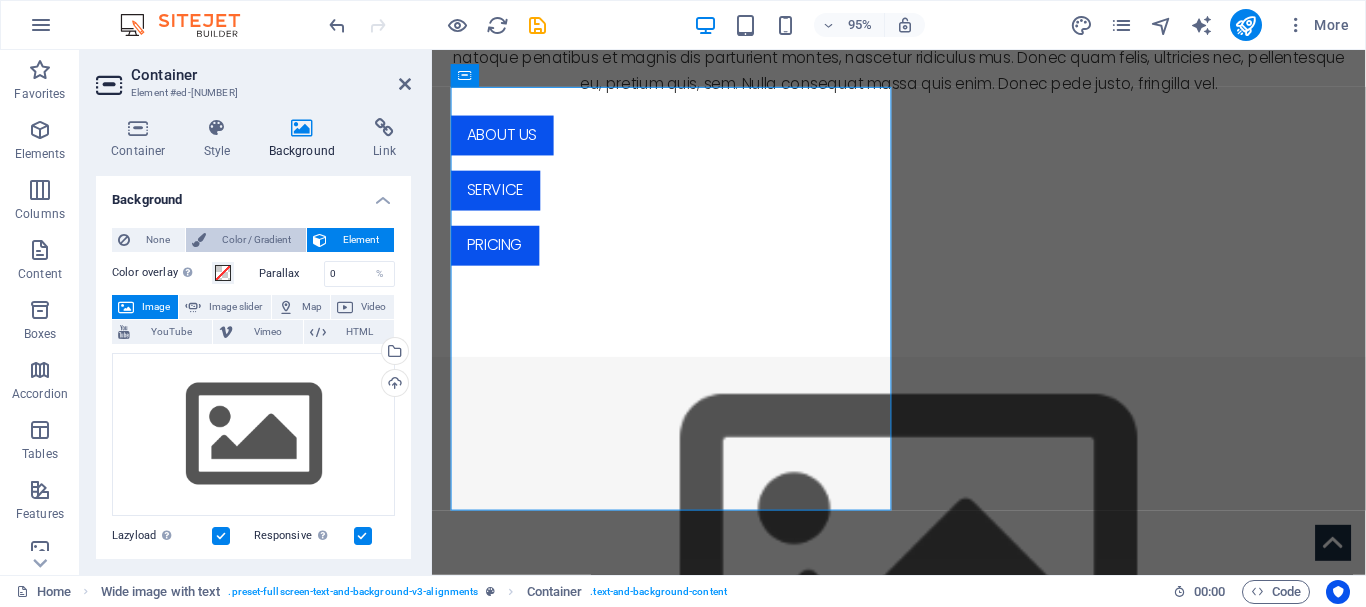 click on "Color / Gradient" at bounding box center [256, 240] 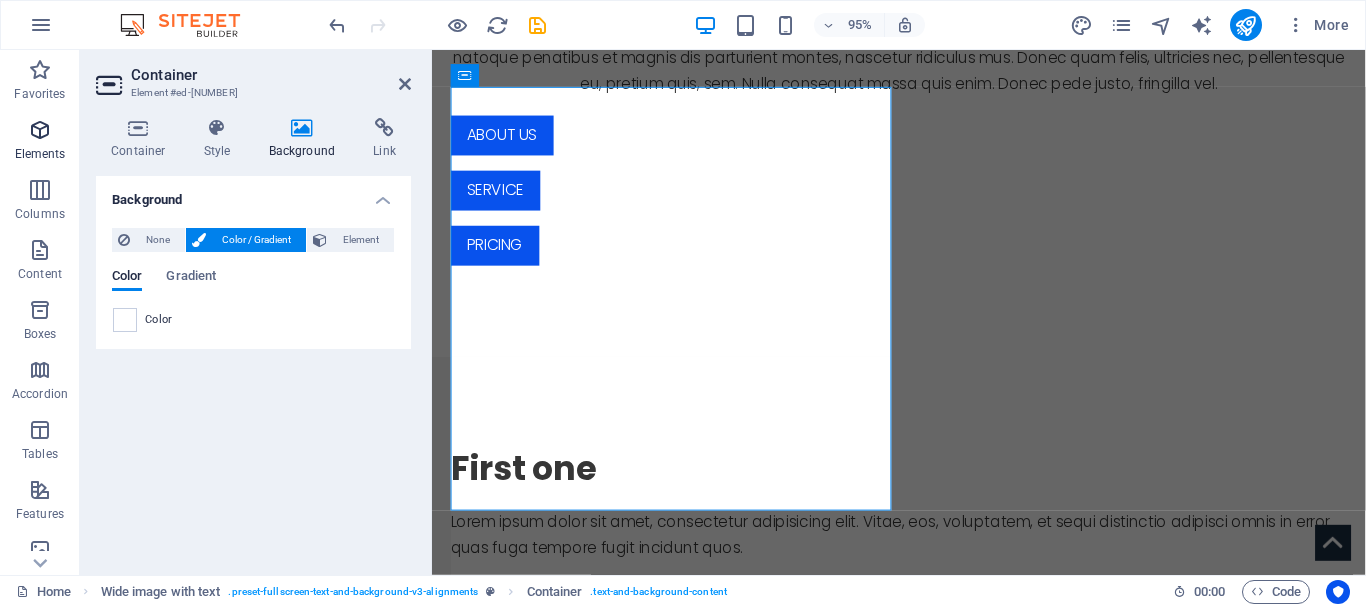 click at bounding box center [40, 130] 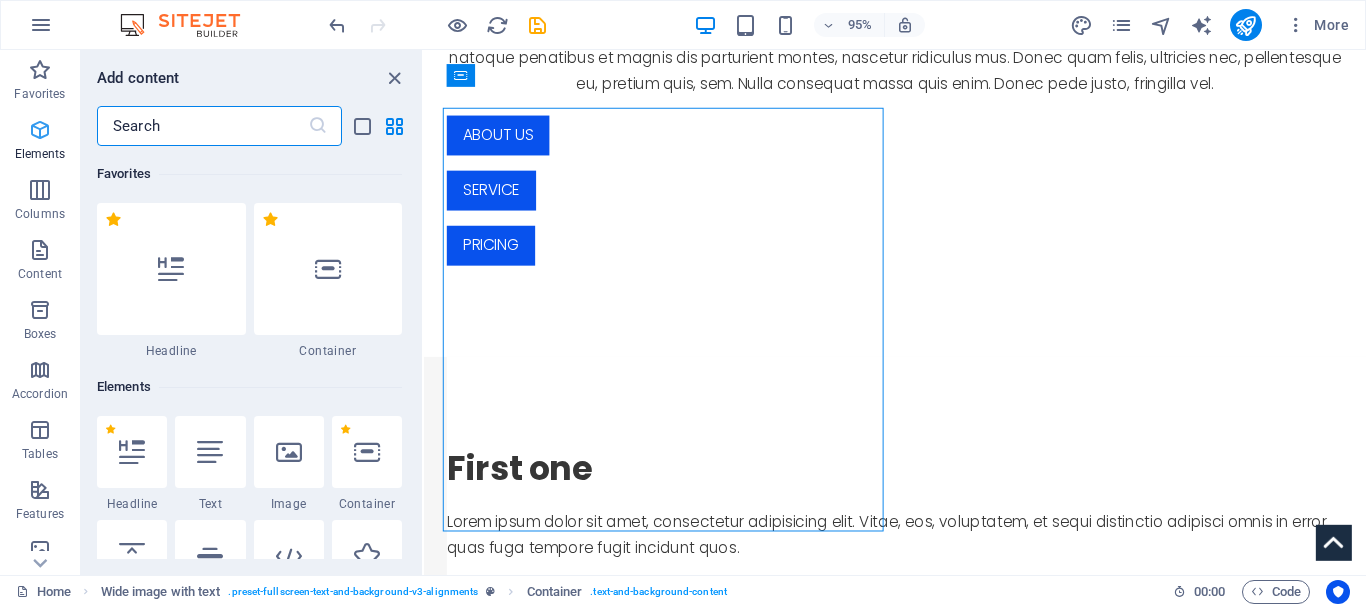 scroll, scrollTop: 1778, scrollLeft: 0, axis: vertical 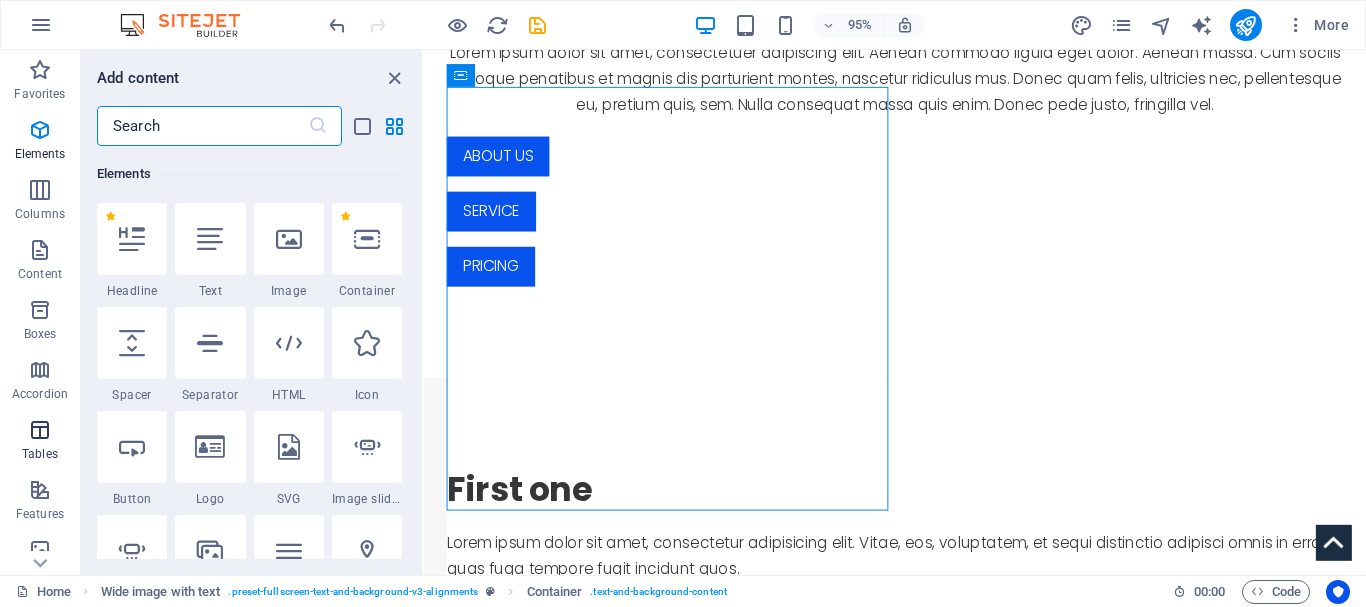 click on "Tables" at bounding box center (40, 442) 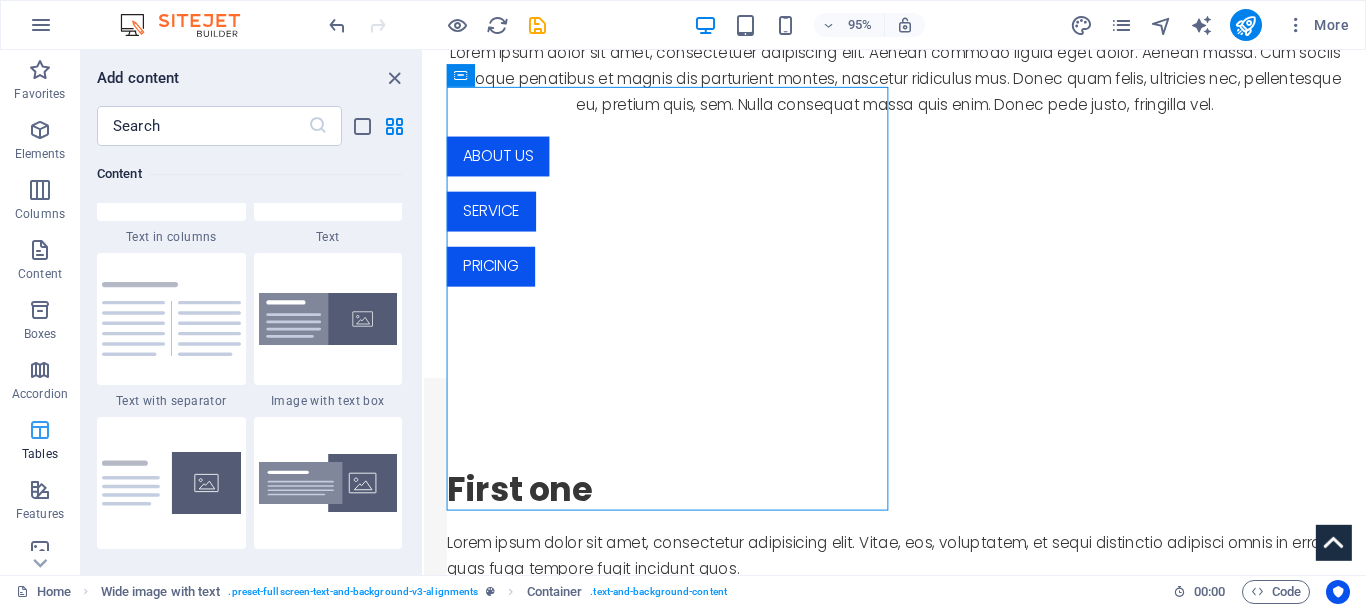scroll, scrollTop: 6926, scrollLeft: 0, axis: vertical 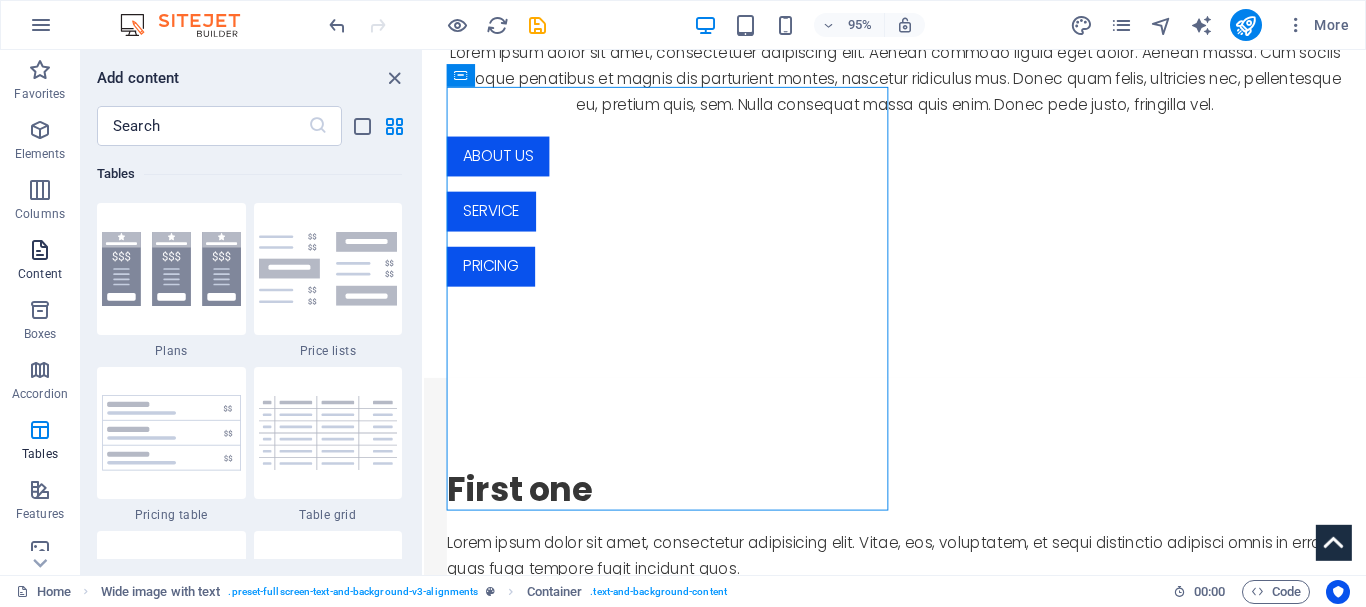 click on "Content" at bounding box center (40, 262) 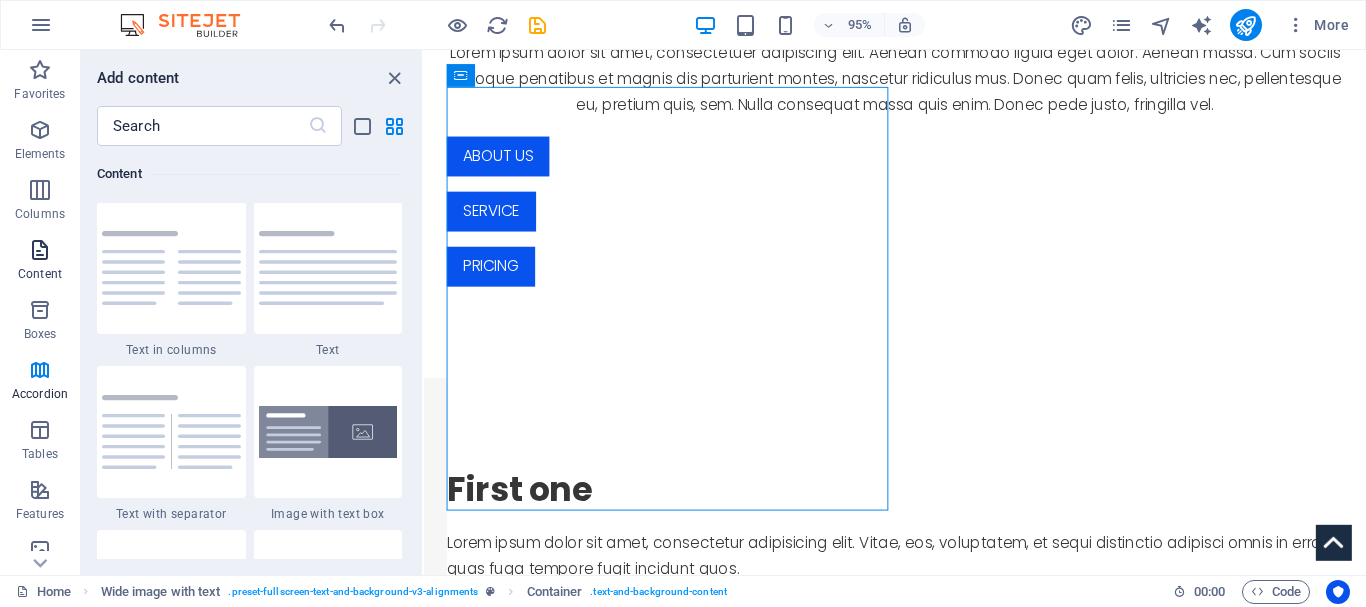 scroll, scrollTop: 3499, scrollLeft: 0, axis: vertical 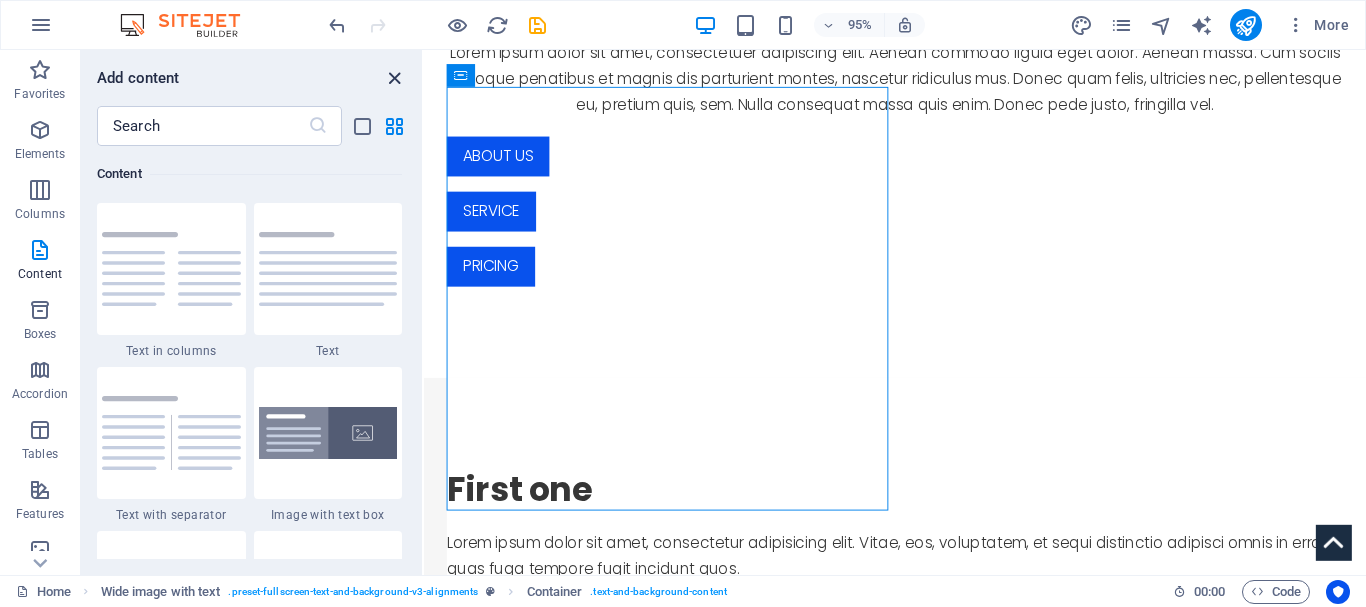 click at bounding box center [394, 78] 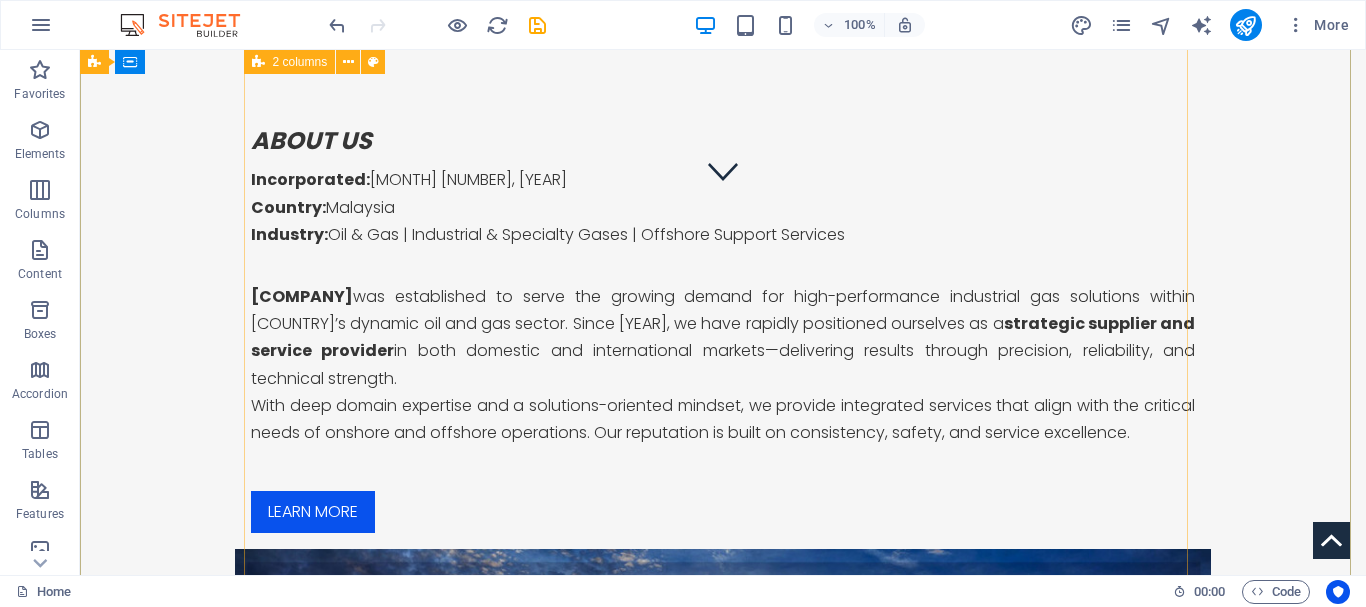 scroll, scrollTop: 0, scrollLeft: 0, axis: both 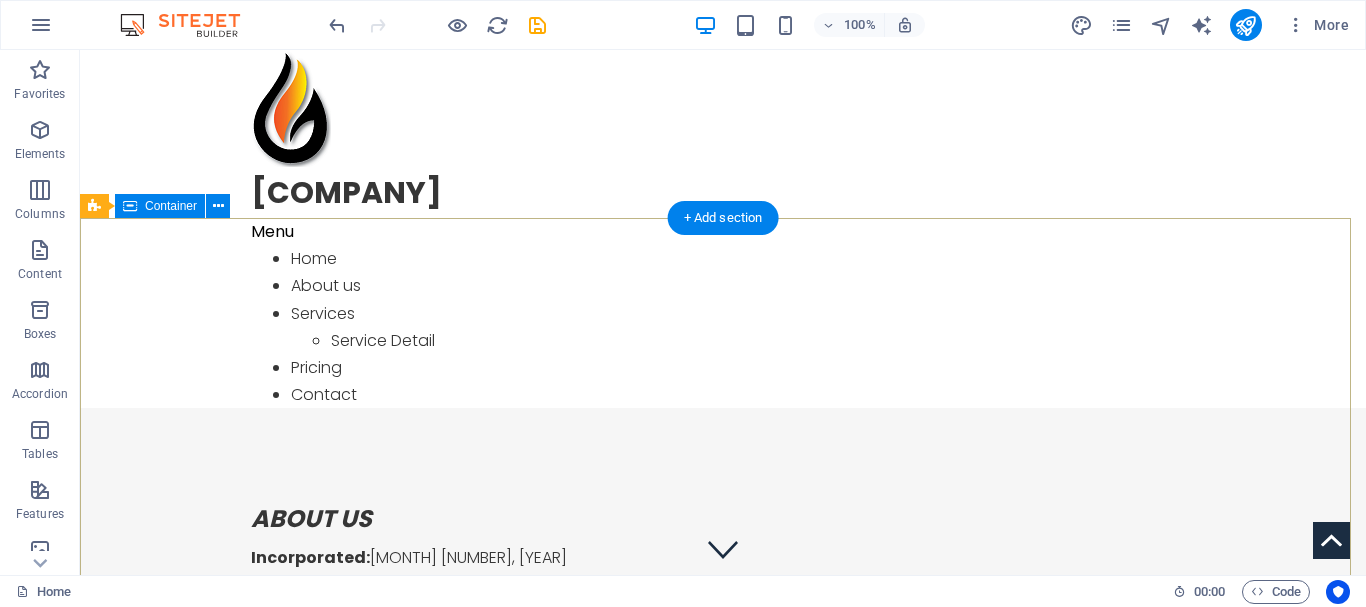 click on "ABOUT US Incorporated:  [MONTH] [NUMBER], [YEAR] Country:  [COUNTRY] Industry:  Oil & Gas | Industrial & Specialty Gases | Offshore Support Services [COMPANY]  was established to serve the growing demand for high-performance industrial gas solutions within [COUNTRY]’s dynamic oil and gas sector. Since [YEAR], we have rapidly positioned ourselves as a  strategic supplier and service provider  in both domestic and international markets—delivering results through precision, reliability, and technical strength. With deep domain expertise and a solutions-oriented mindset, we provide integrated services that align with the critical needs of onshore and offshore operations. Our reputation is built on consistency, safety, and service excellence. Learn more" at bounding box center [723, 1032] 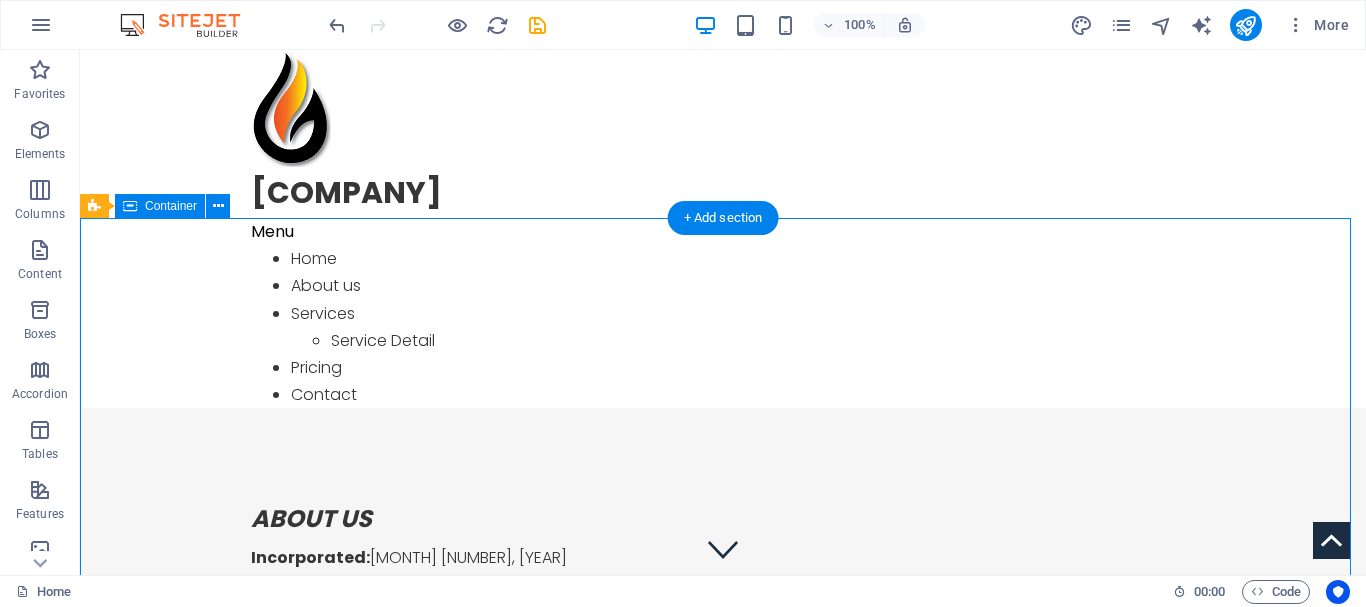 click on "ABOUT US Incorporated:  [MONTH] [NUMBER], [YEAR] Country:  [COUNTRY] Industry:  Oil & Gas | Industrial & Specialty Gases | Offshore Support Services [COMPANY]  was established to serve the growing demand for high-performance industrial gas solutions within [COUNTRY]’s dynamic oil and gas sector. Since [YEAR], we have rapidly positioned ourselves as a  strategic supplier and service provider  in both domestic and international markets—delivering results through precision, reliability, and technical strength. With deep domain expertise and a solutions-oriented mindset, we provide integrated services that align with the critical needs of onshore and offshore operations. Our reputation is built on consistency, safety, and service excellence. Learn more" at bounding box center [723, 1032] 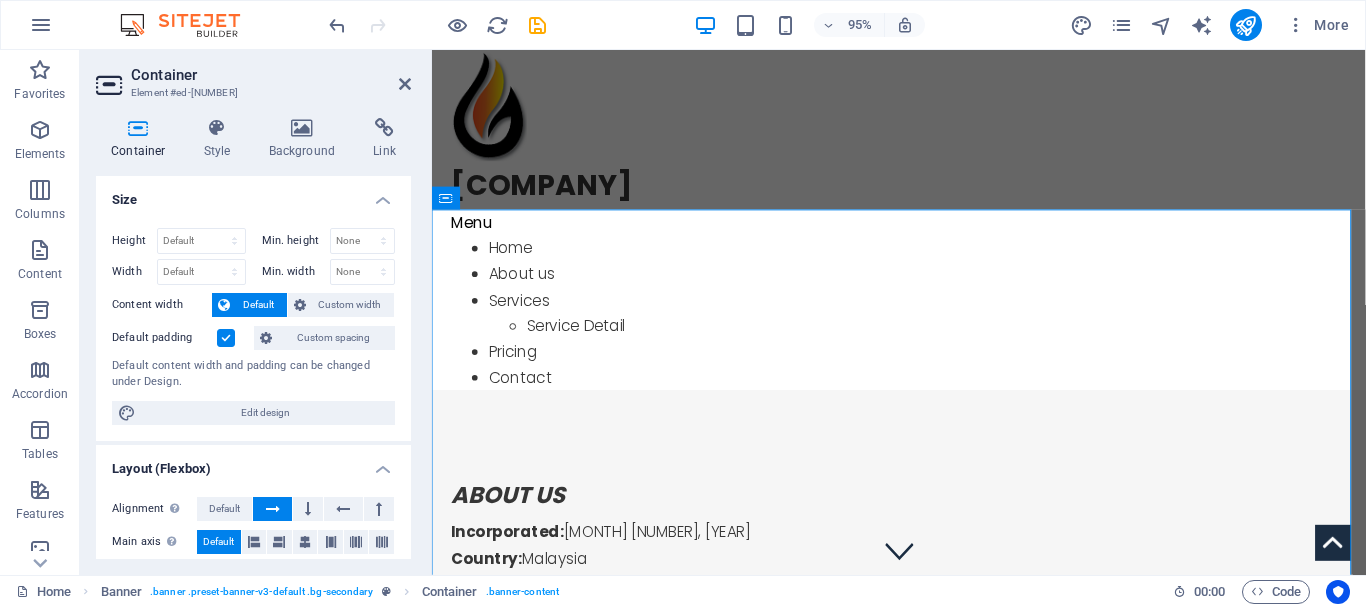 click on "Container Element #ed-[NUMBER]
Container Style Background Link Size Height Default px rem % vh vw Min. height None px rem % vh vw Width Default px rem % em vh vw Min. width None px rem % vh vw Content width Default Custom width Width Default px rem % em vh vw Min. width None px rem % vh vw Default padding Custom spacing Default content width and padding can be changed under Design. Edit design Layout (Flexbox) Alignment Determines the flex direction. Default Main axis Determine how elements should behave along the main axis inside this container (justify content). Default Side axis Control the vertical direction of the element inside of the container (align items). Default Wrap Default On Off Fill Controls the distances and direction of elements on the y-axis across several lines (align content). Default Accessibility ARIA helps assistive technologies (like screen readers) to understand the role, state, and behavior of web elements Role The ARIA role defines the purpose of an element.  None" at bounding box center (256, 312) 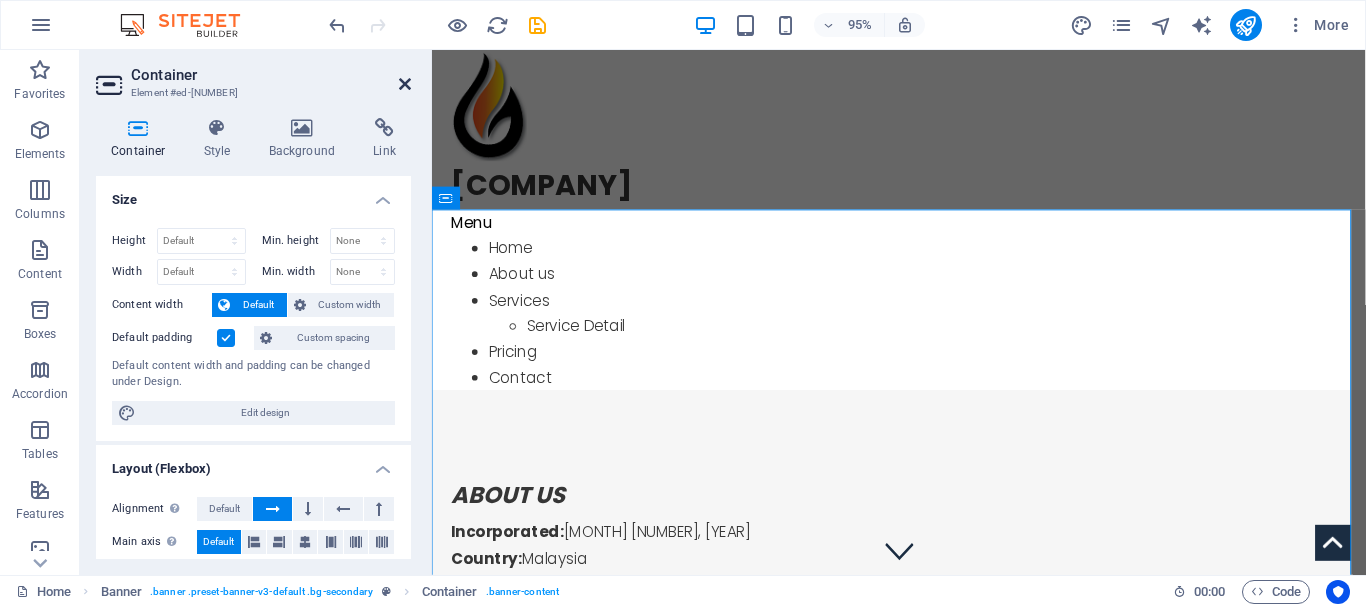 click at bounding box center [405, 84] 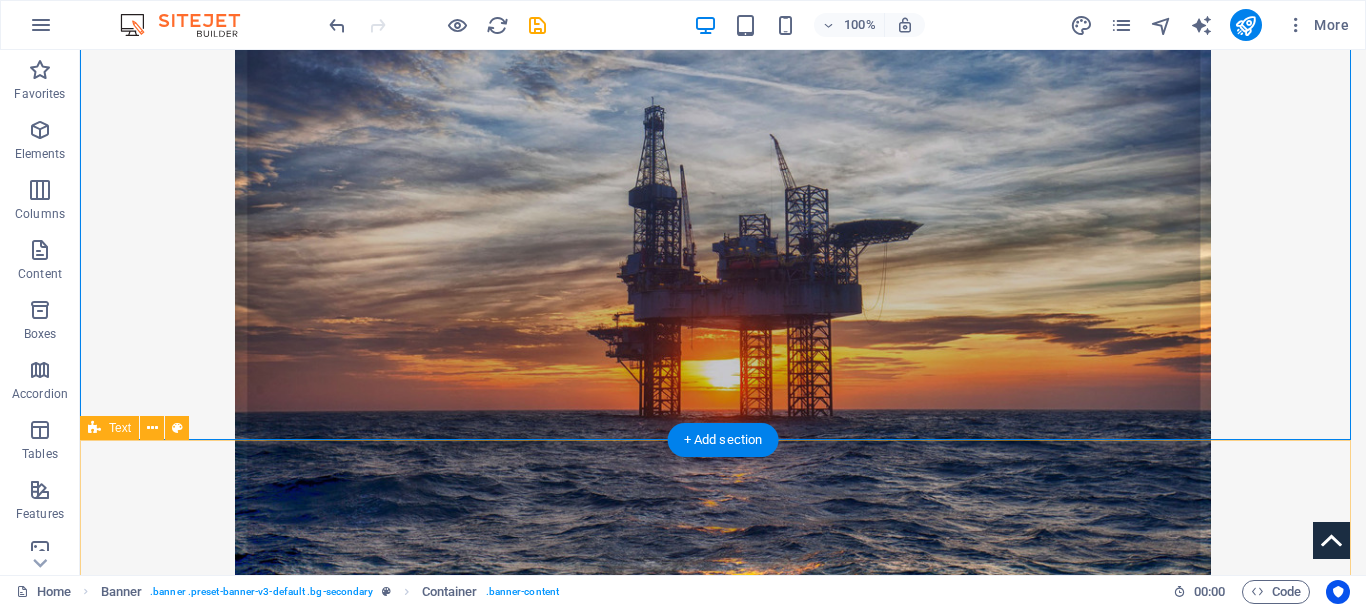 scroll, scrollTop: 1100, scrollLeft: 0, axis: vertical 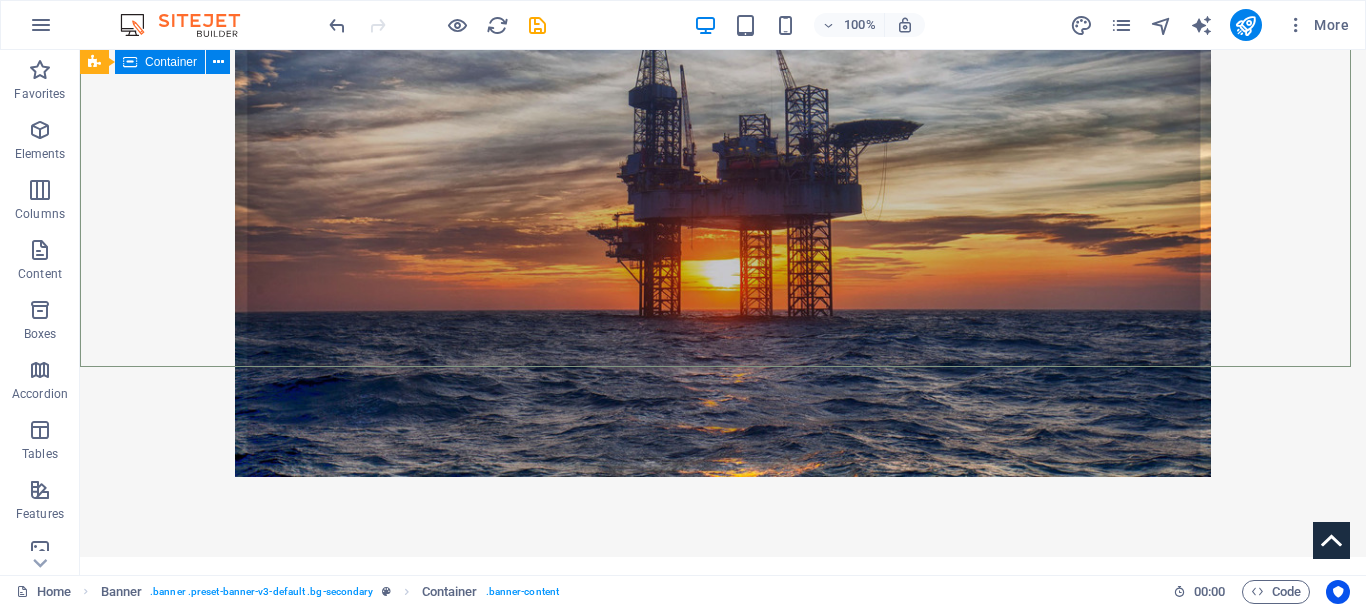 click on "Container" at bounding box center (160, 62) 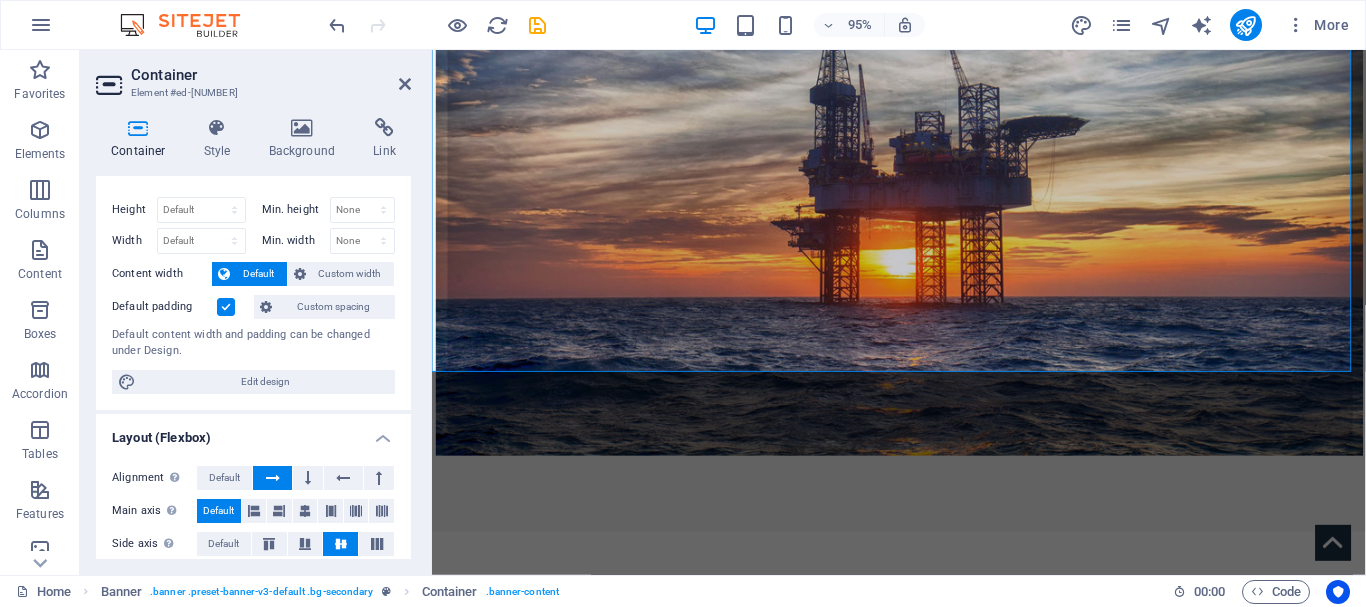 scroll, scrollTop: 0, scrollLeft: 0, axis: both 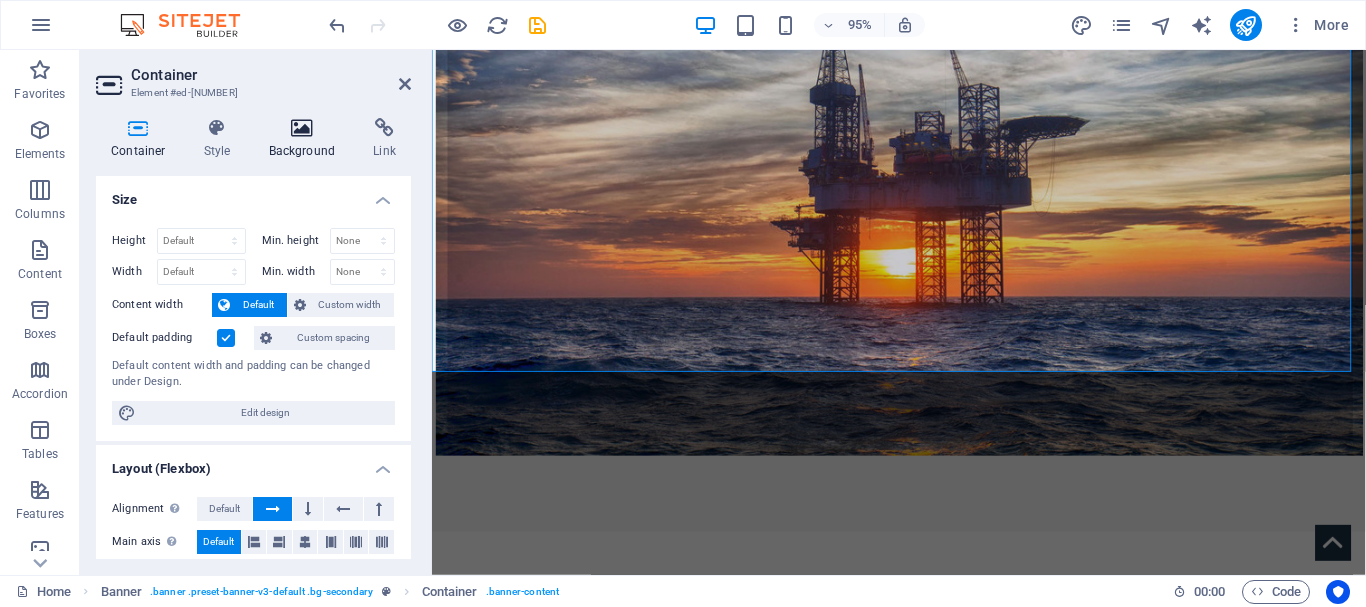 click at bounding box center [302, 128] 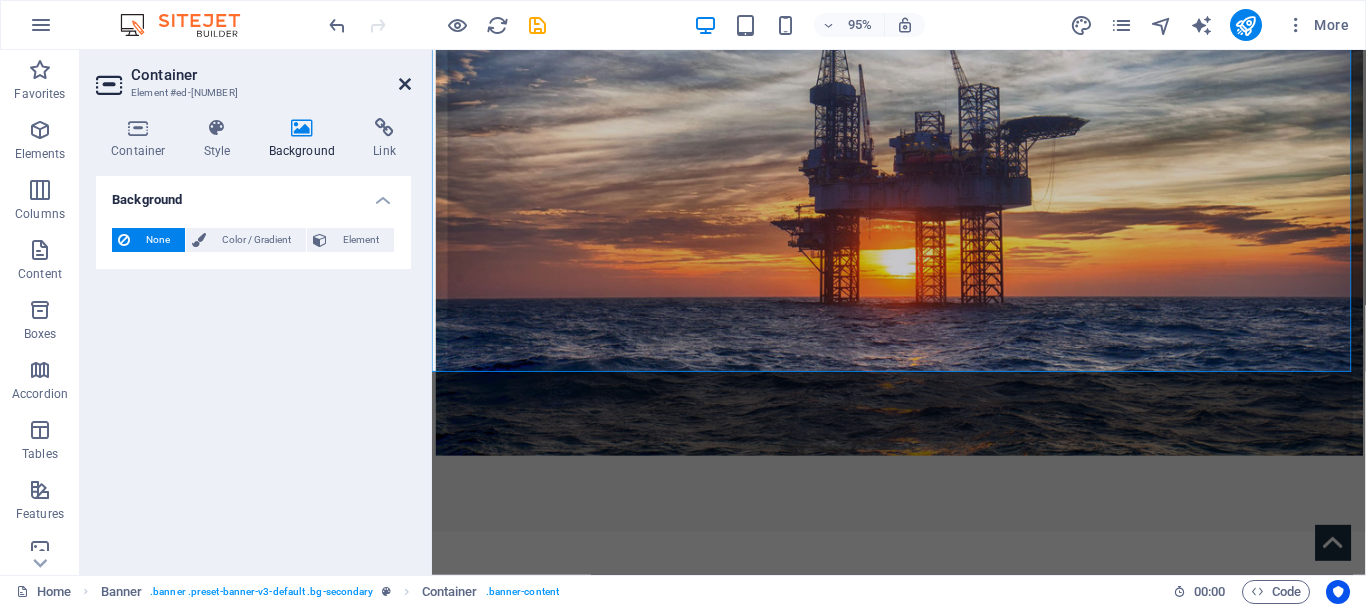 click at bounding box center (405, 84) 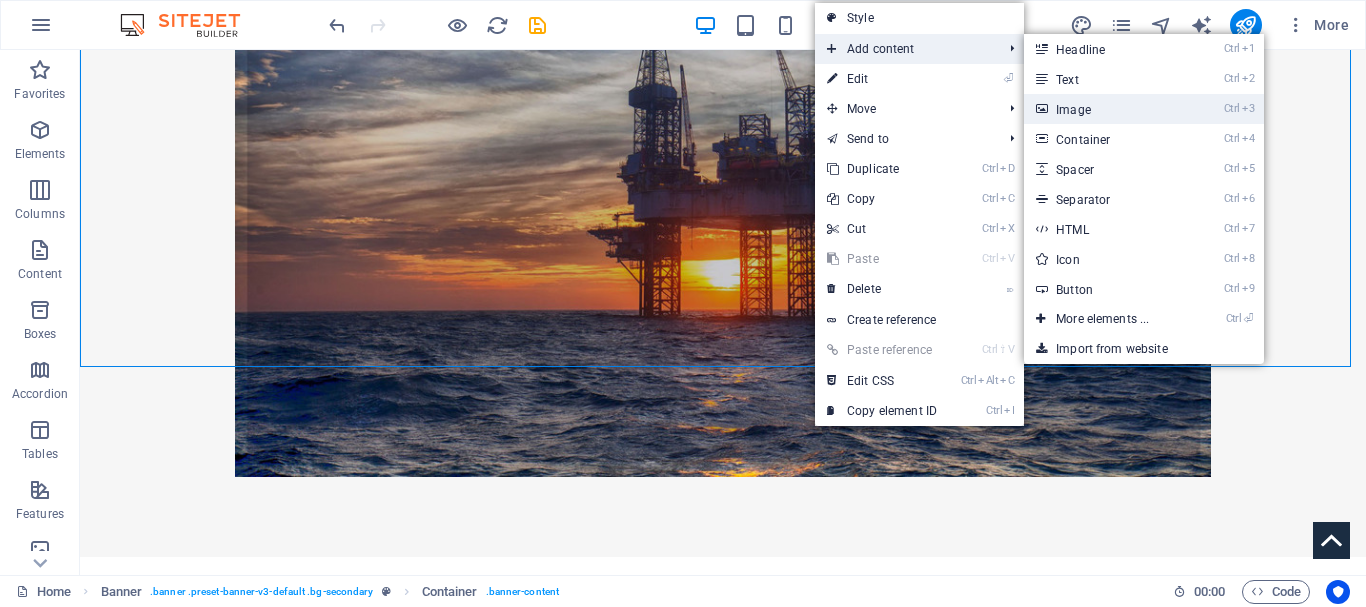 click on "Ctrl 3  Image" at bounding box center (1106, 109) 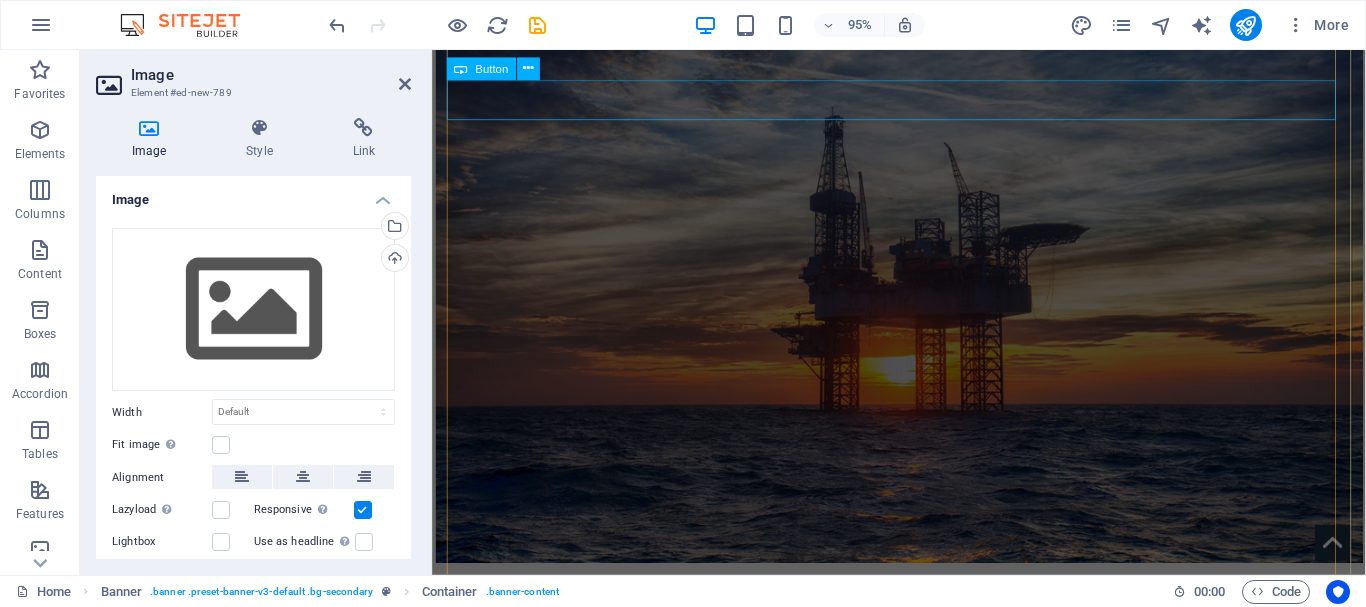 scroll, scrollTop: 44, scrollLeft: 0, axis: vertical 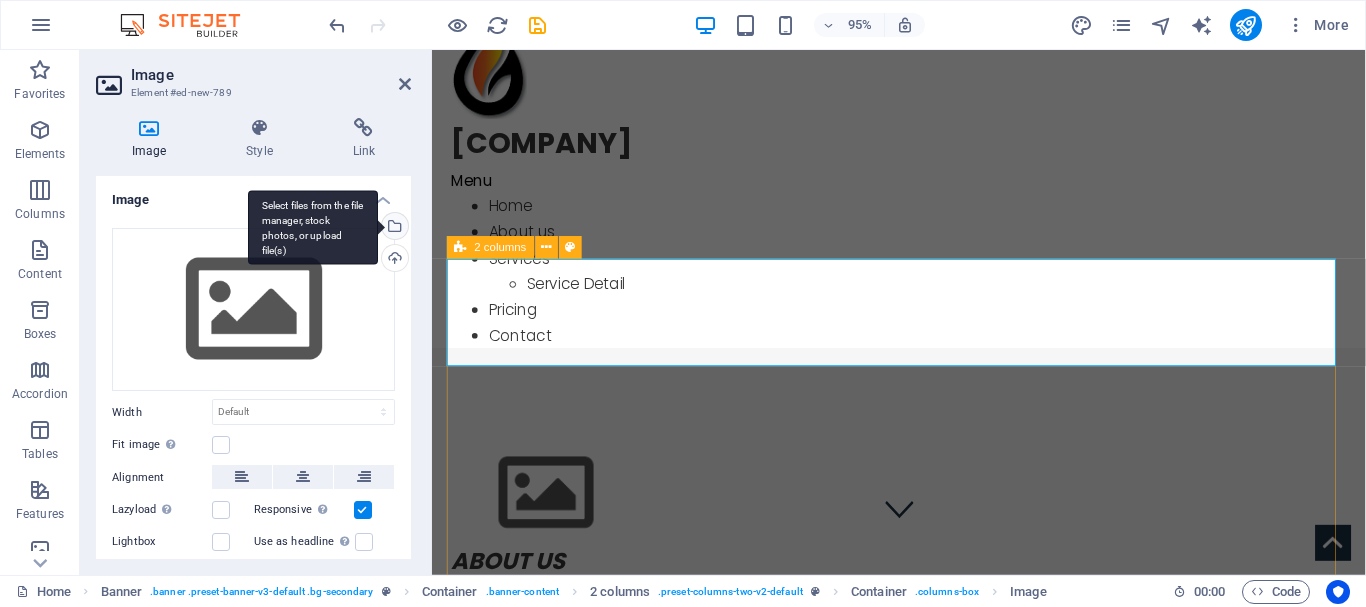click on "Select files from the file manager, stock photos, or upload file(s)" at bounding box center (393, 228) 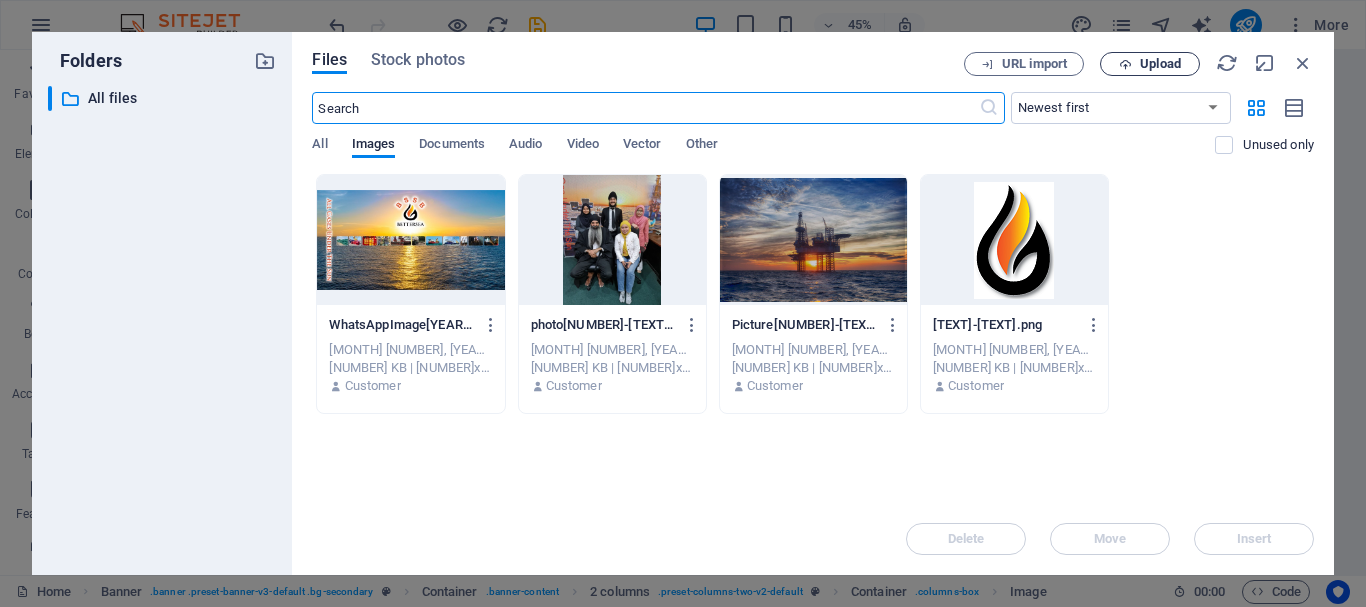 click on "Upload" at bounding box center (1160, 64) 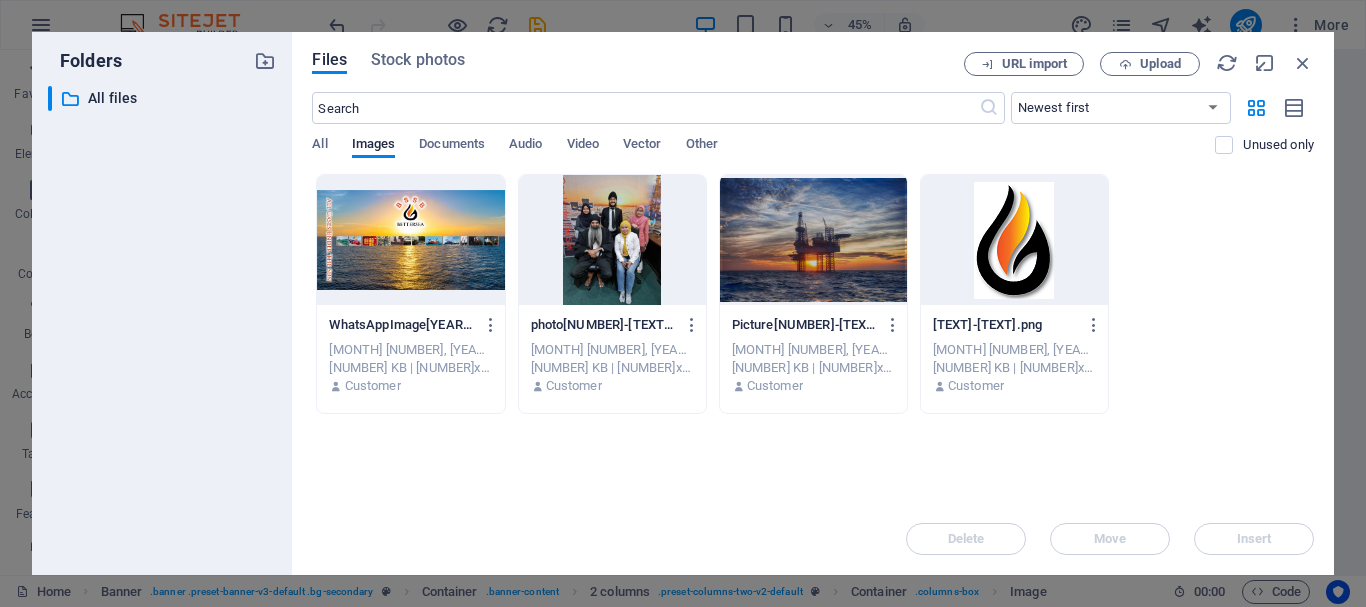 click at bounding box center [410, 240] 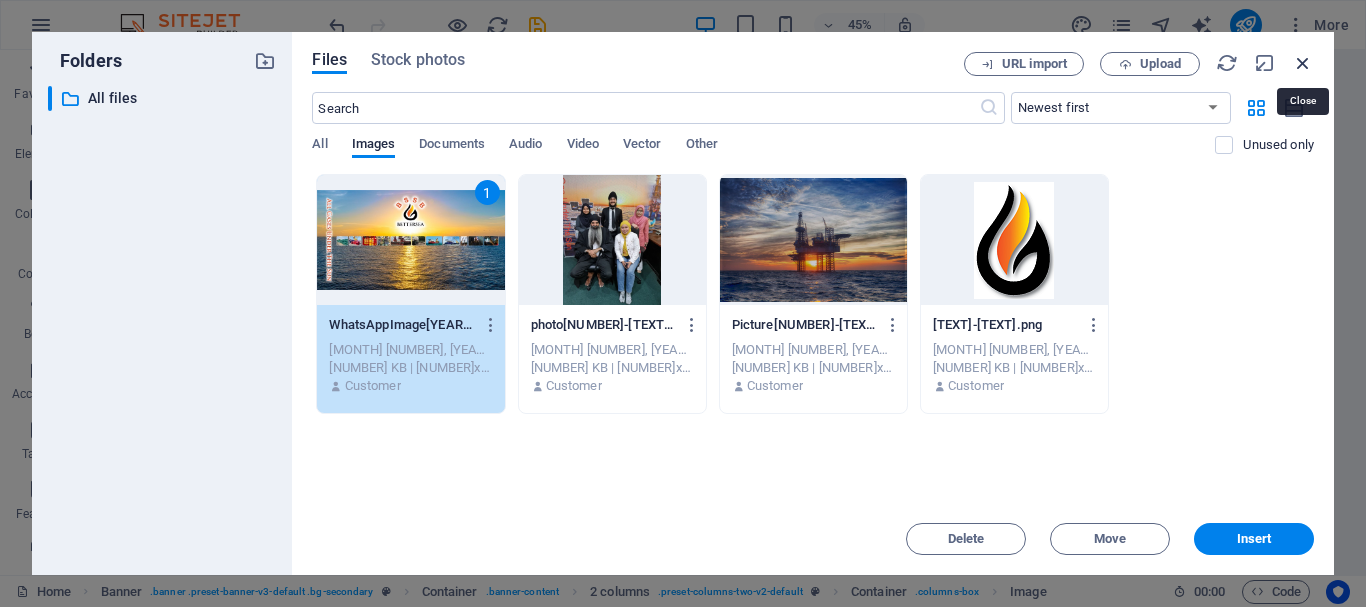 drag, startPoint x: 1307, startPoint y: 68, endPoint x: 150, endPoint y: 396, distance: 1202.5942 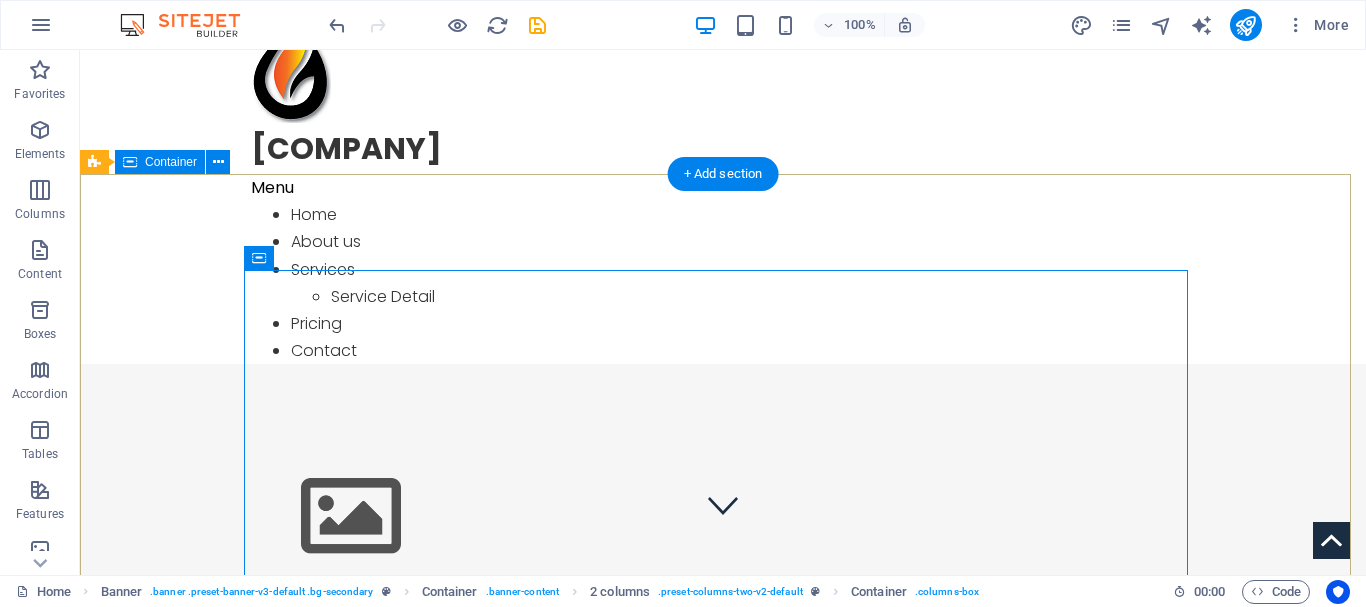 click on "ABOUT US Incorporated:  [MONTH] [NUMBER], [YEAR] Country:  [COUNTRY] Industry:  Oil & Gas | Industrial & Specialty Gases | Offshore Support Services [COMPANY]  was established to serve the growing demand for high-performance industrial gas solutions within [COUNTRY]’s dynamic oil and gas sector. Since [YEAR], we have rapidly positioned ourselves as a  strategic supplier and service provider  in both domestic and international markets—delivering results through precision, reliability, and technical strength. With deep domain expertise and a solutions-oriented mindset, we provide integrated services that align with the critical needs of onshore and offshore operations. Our reputation is built on consistency, safety, and service excellence. Learn more" at bounding box center (723, 1045) 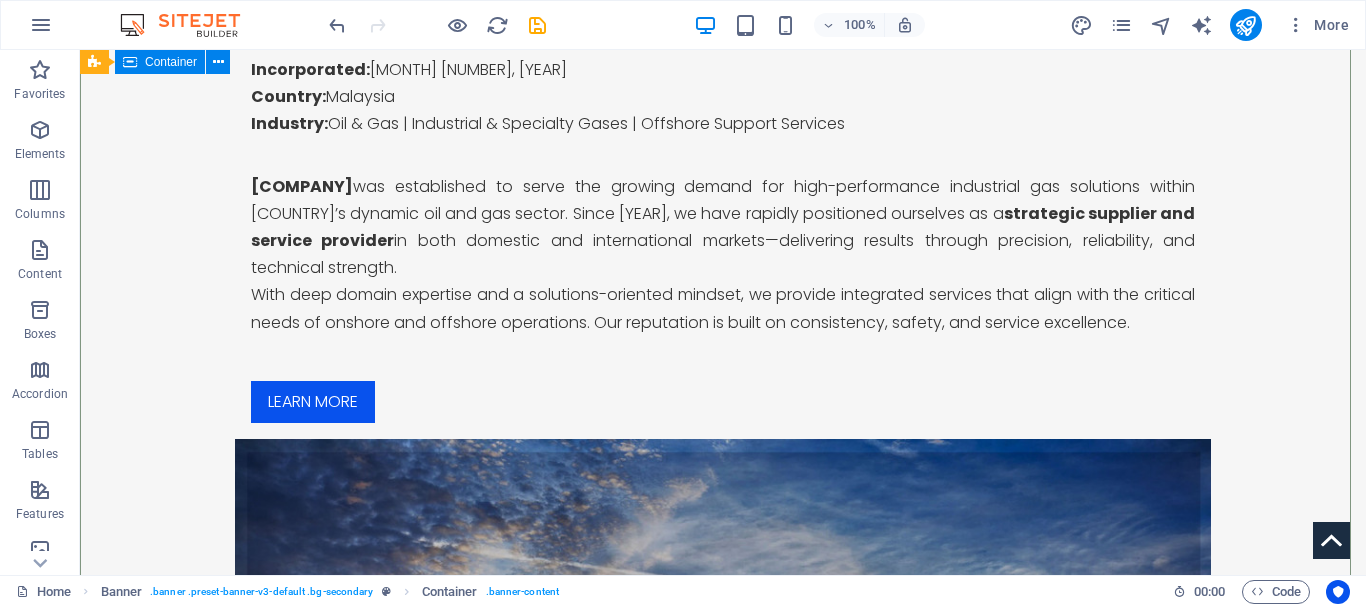 scroll, scrollTop: 844, scrollLeft: 0, axis: vertical 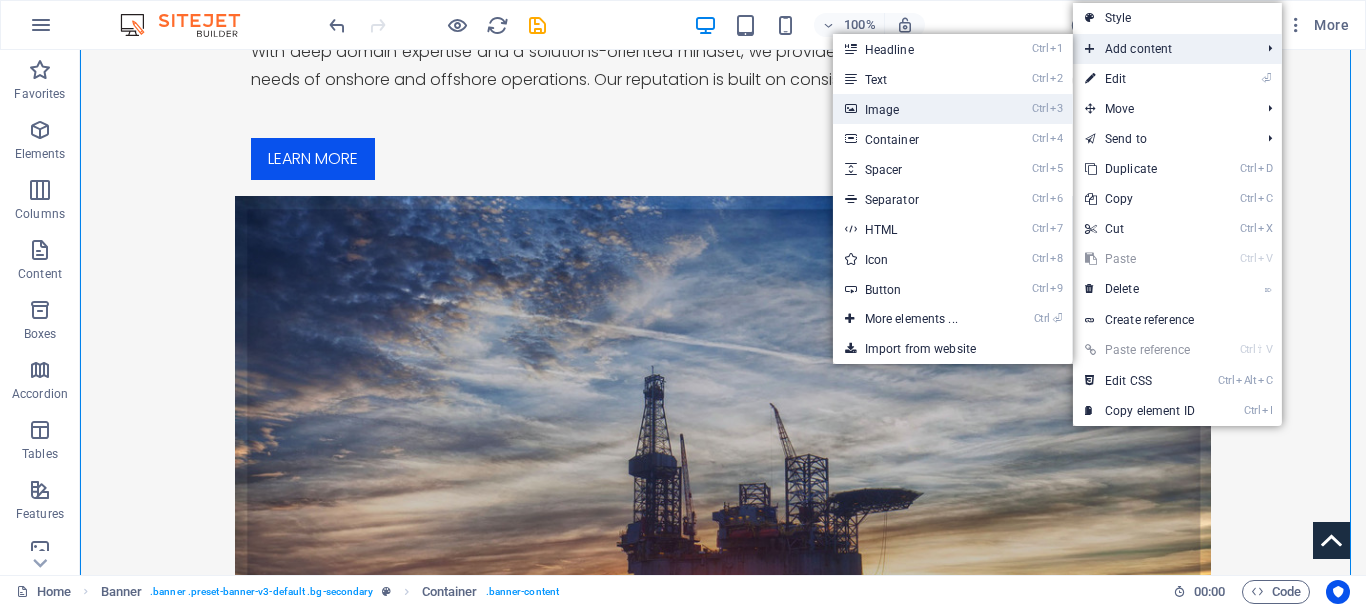 click on "Ctrl 3  Image" at bounding box center [915, 109] 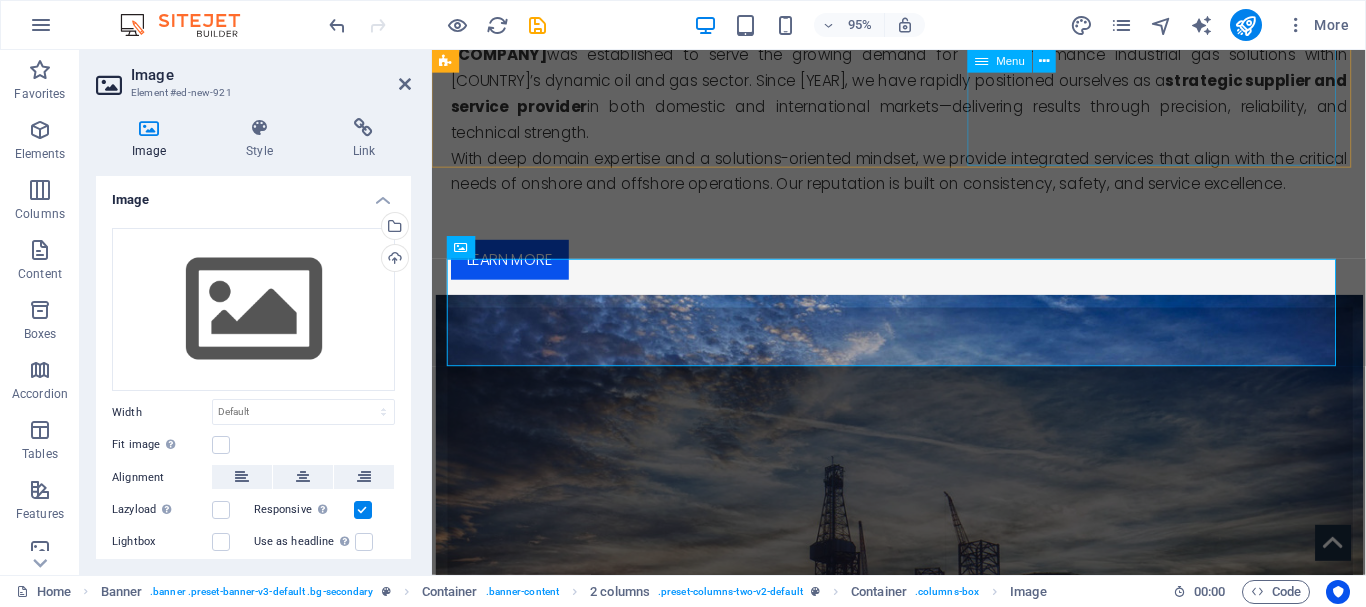 scroll, scrollTop: 44, scrollLeft: 0, axis: vertical 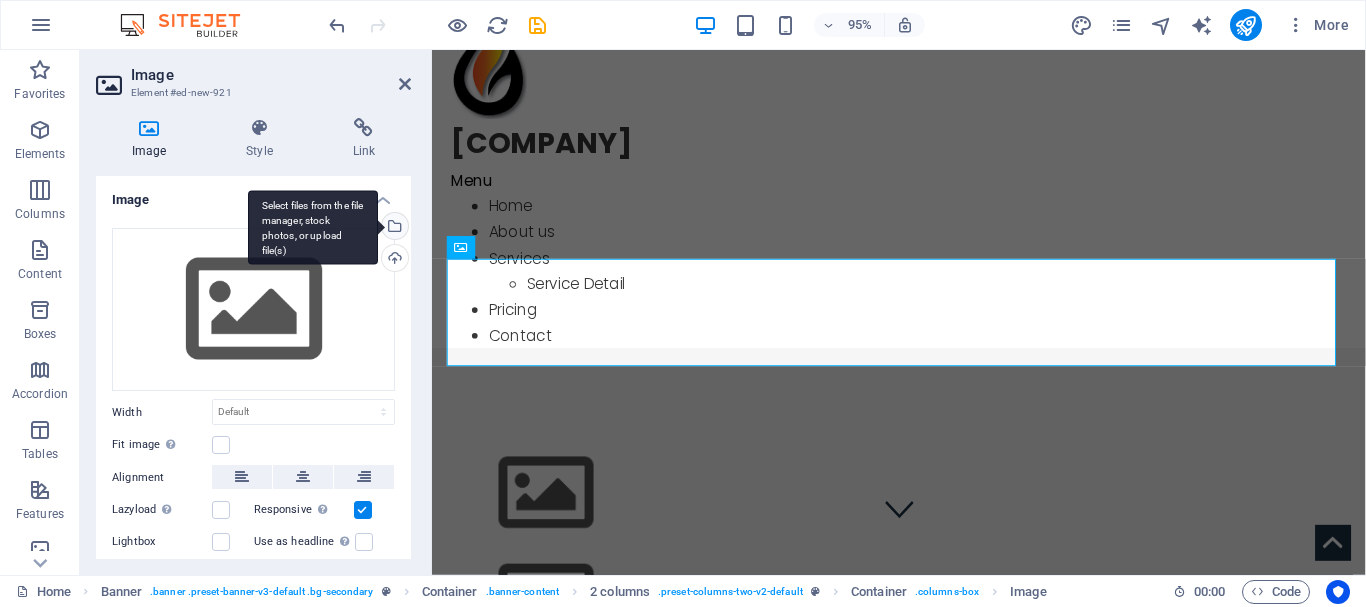 click on "Select files from the file manager, stock photos, or upload file(s)" at bounding box center (393, 228) 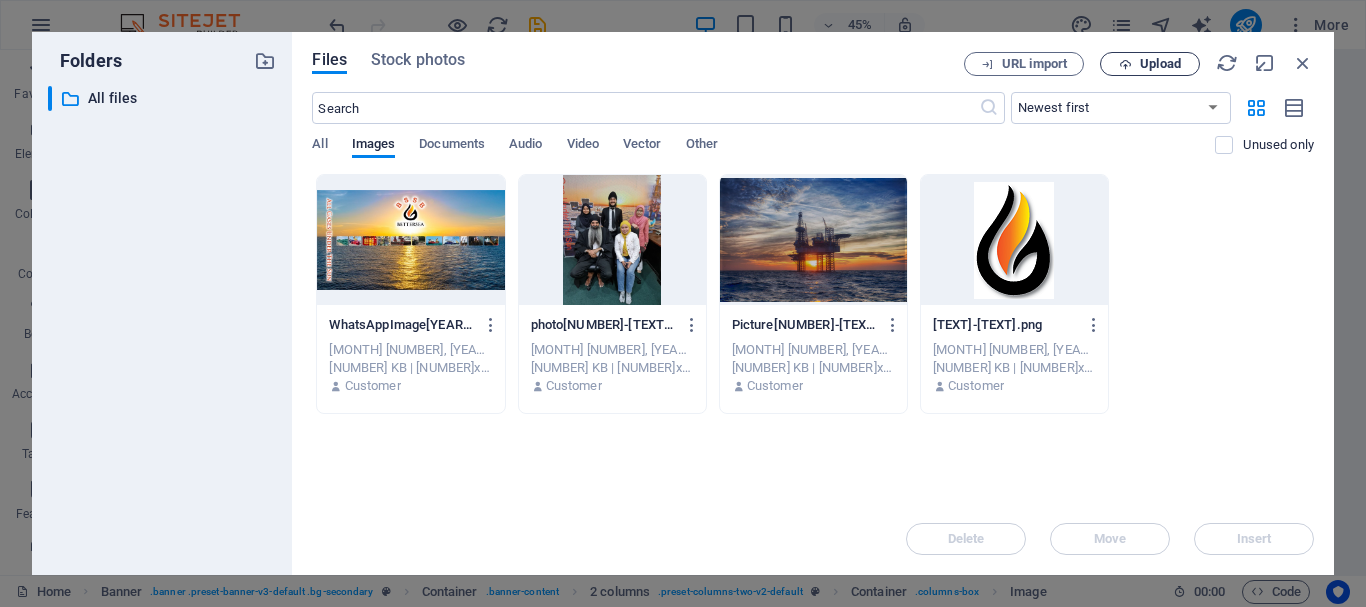 click on "Upload" at bounding box center (1160, 64) 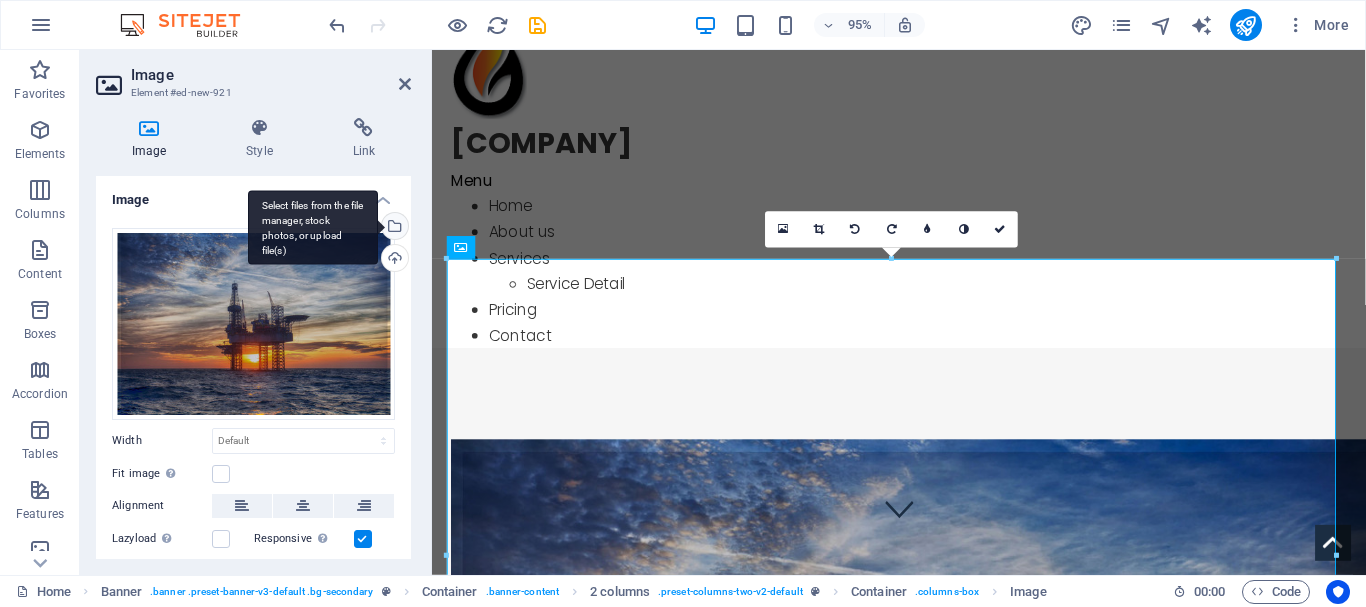 click on "Select files from the file manager, stock photos, or upload file(s)" at bounding box center [393, 228] 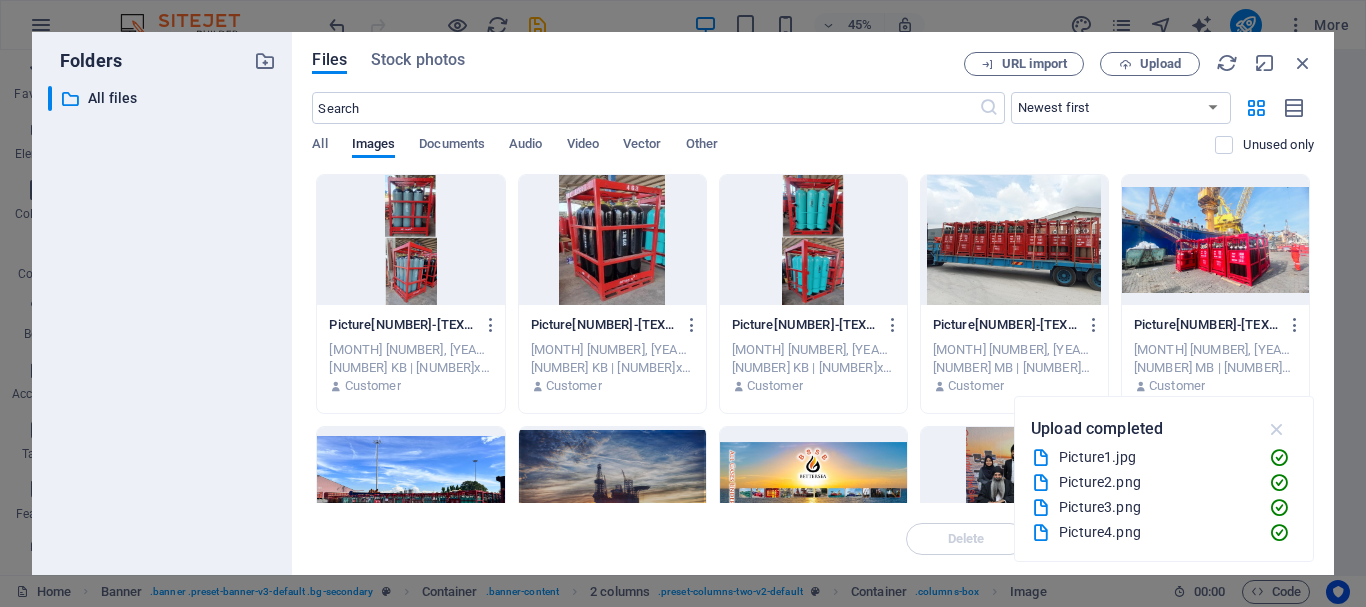 click at bounding box center [1277, 429] 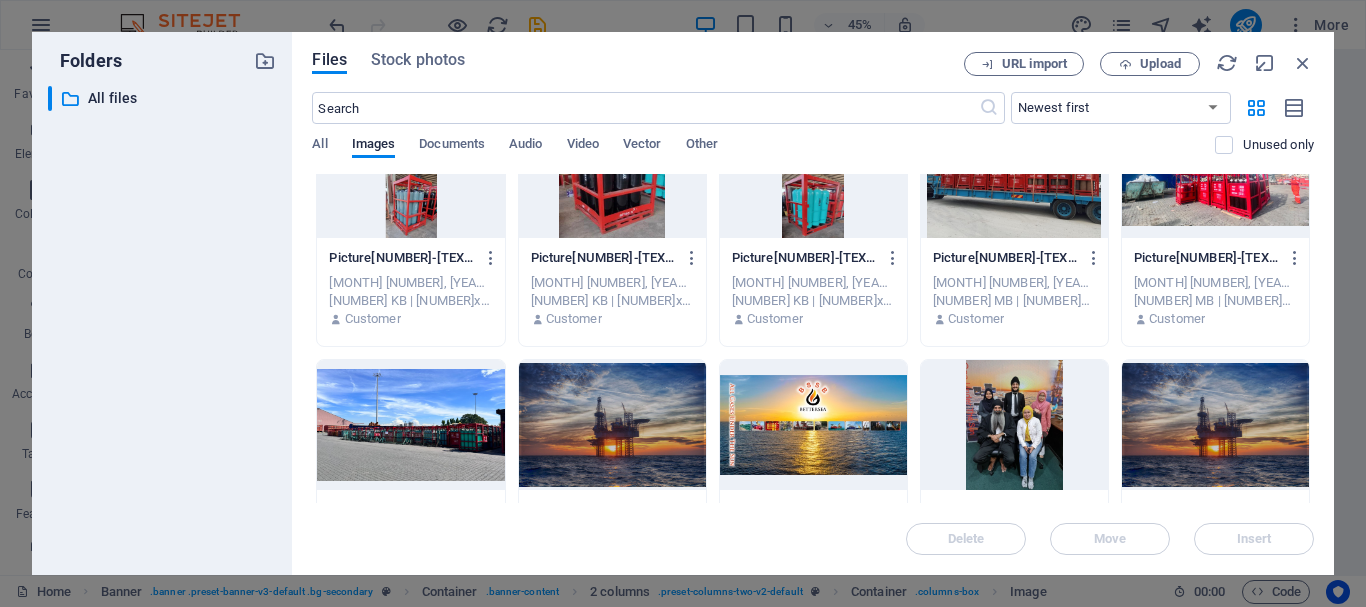 scroll, scrollTop: 100, scrollLeft: 0, axis: vertical 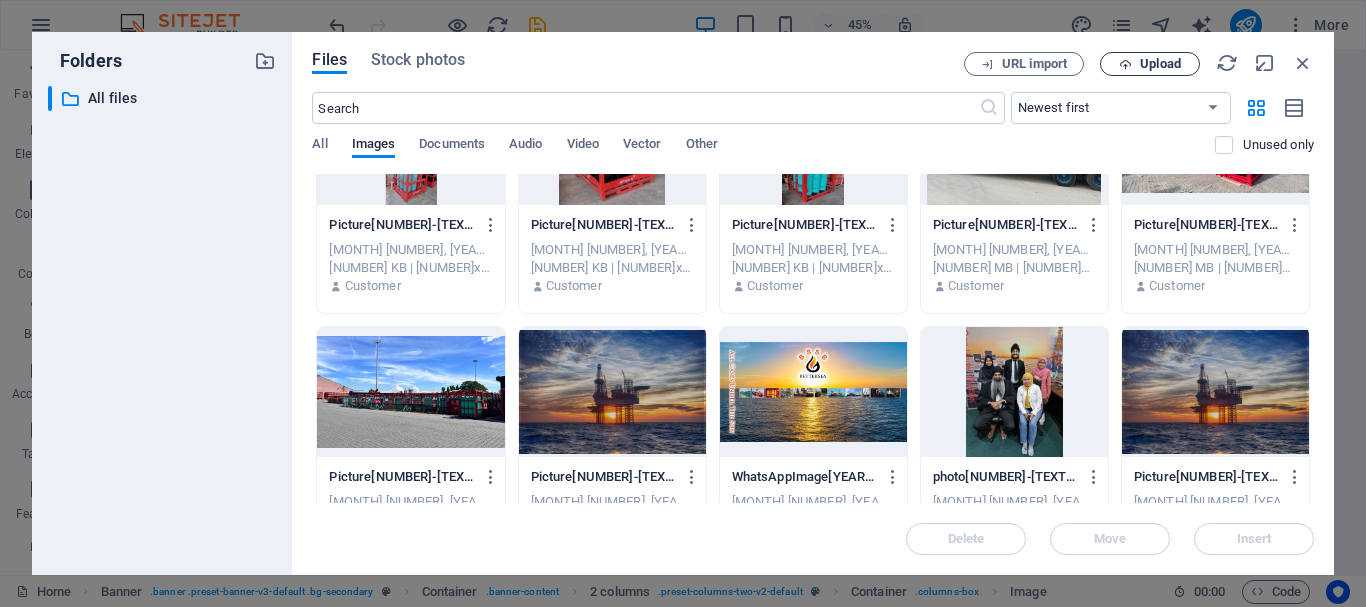 click on "Upload" at bounding box center (1160, 64) 